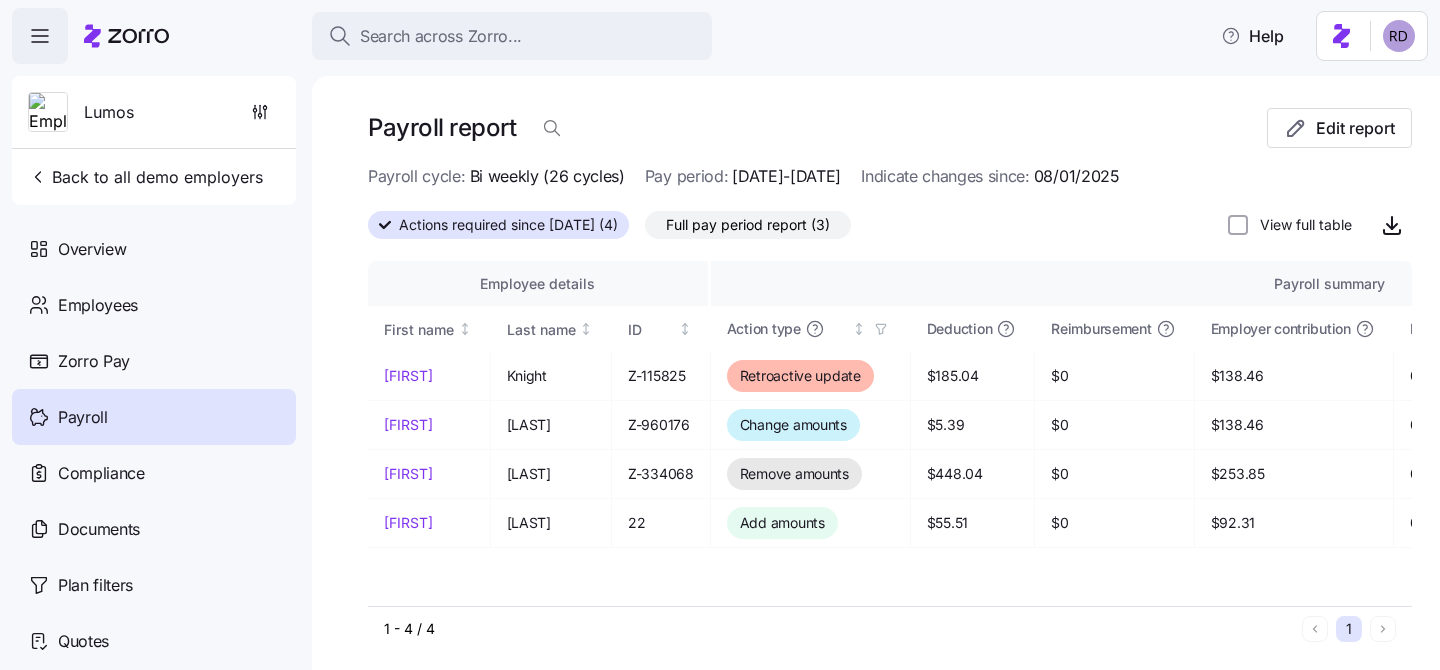 scroll, scrollTop: 0, scrollLeft: 0, axis: both 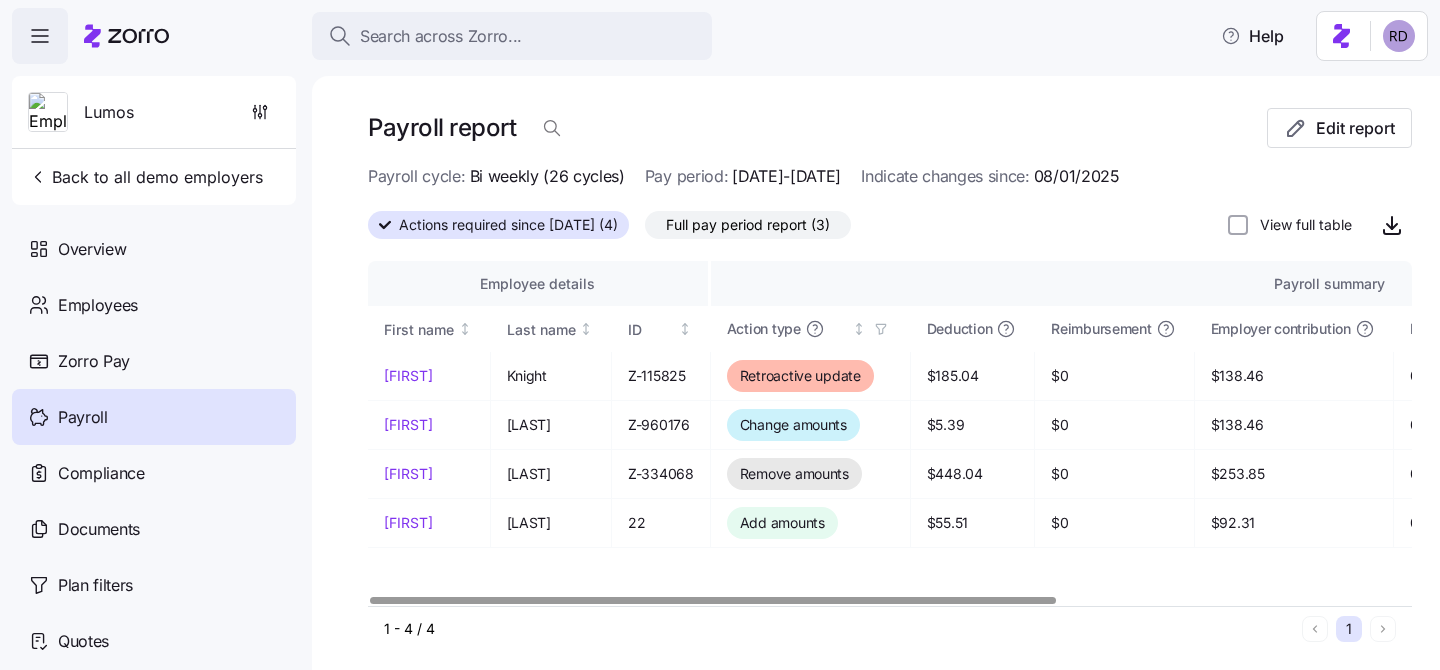 click on "Payroll report Edit report Payroll cycle: Bi weekly (26 cycles) Pay period: 09/01/2025-09/14/2025 Indicate changes since: 08/01/2025 Actions required since 08/01/2025 (4) Full pay period report (3) View full table Employee details Payroll summary First name Last name ID Action type Deduction Reimbursement Employer contribution Effective from Effective until Last update Alexis Knight Z-115825 Retroactive update $185.04 $0 $138.46 05/01/2025 12/31/2025 08/04/2025 3:12 PM Adrienne Sanders Z-960176 Change amounts $5.39 $0 $138.46 08/01/2025 12/31/2025 08/04/2025 3:09 PM Alisha Valenzuela Z-334068 Remove amounts $448.04 $0 $253.85 06/01/2025 08/01/2025 08/04/2025 3:02 PM Maureen Genskow 22 Add amounts $55.51 $0 $92.31 09/01/2025 12/31/2025 08/04/2025 2:43 PM 1 - 4 / 4 1" at bounding box center [876, 373] 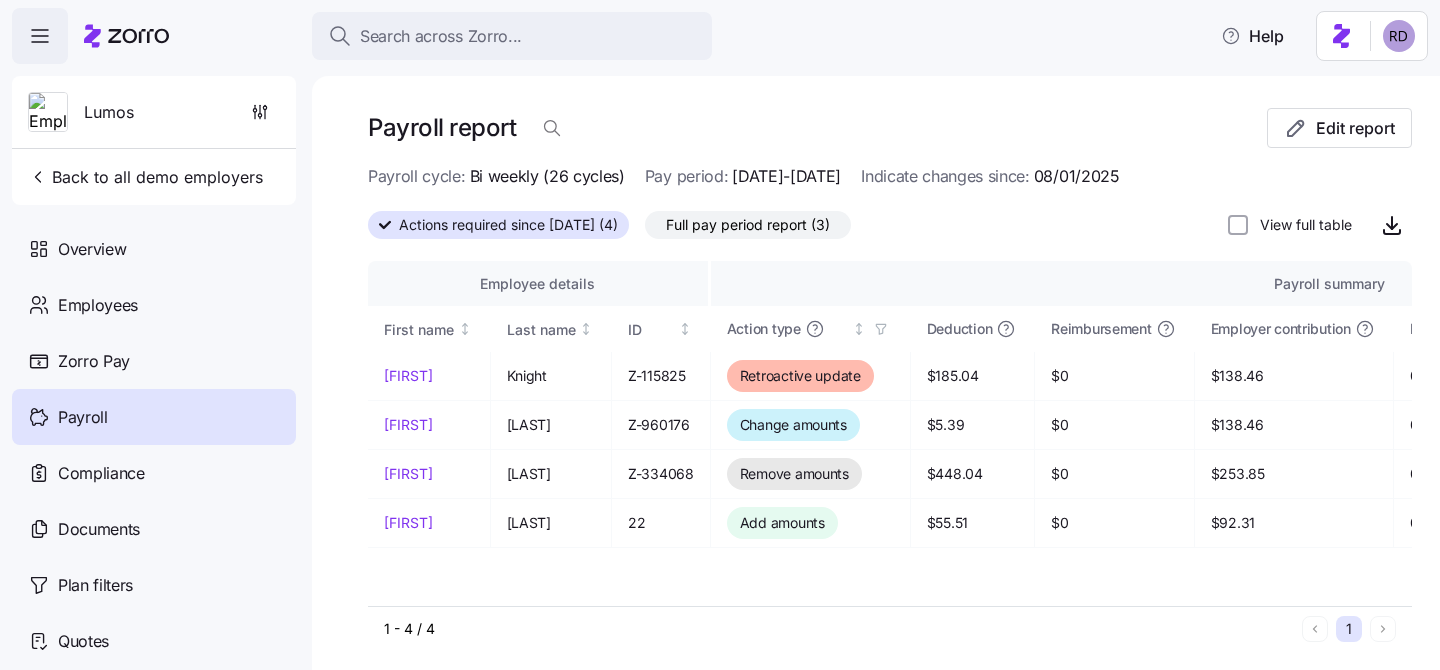 click on "Search across Zorro... Help Lumos Back to all demo employers Overview Employees Zorro Pay Payroll Compliance Documents Plan filters Quotes Payroll report Edit report Payroll cycle: Bi weekly (26 cycles) Pay period: 09/01/2025-09/14/2025 Indicate changes since: 08/01/2025 Actions required since 08/01/2025 (4) Full pay period report (3) View full table Employee details Payroll summary First name Last name ID Action type Deduction Reimbursement Employer contribution Effective from Effective until Last update Alexis Knight Z-115825 Retroactive update $185.04 $0 $138.46 05/01/2025 12/31/2025 08/04/2025 3:12 PM Adrienne Sanders Z-960176 Change amounts $5.39 $0 $138.46 08/01/2025 12/31/2025 08/04/2025 3:09 PM Alisha Valenzuela Z-334068 Remove amounts $448.04 $0 $253.85 06/01/2025 08/01/2025 08/04/2025 3:02 PM Maureen Genskow 22 Add amounts $55.51 $0 $92.31 09/01/2025 12/31/2025 08/04/2025 2:43 PM 1 - 4 / 4 1 Payroll report" at bounding box center [720, 329] 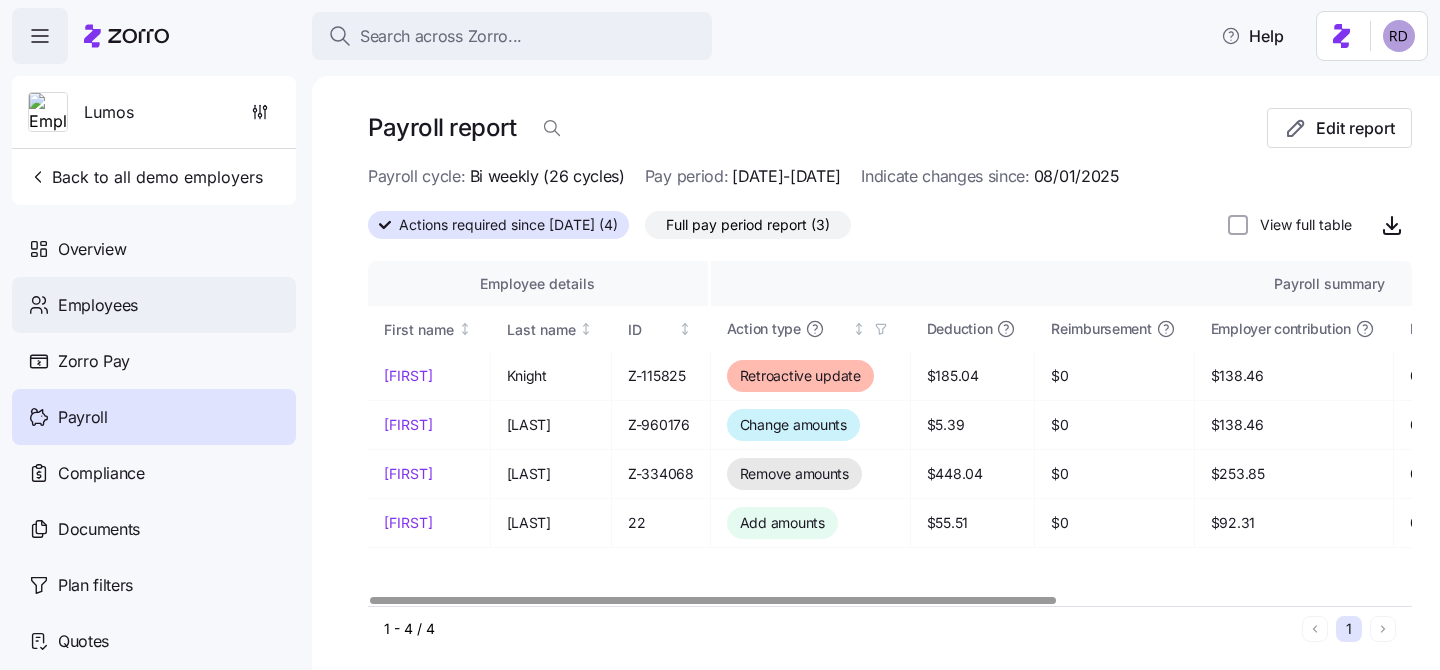click on "Employees" at bounding box center (154, 305) 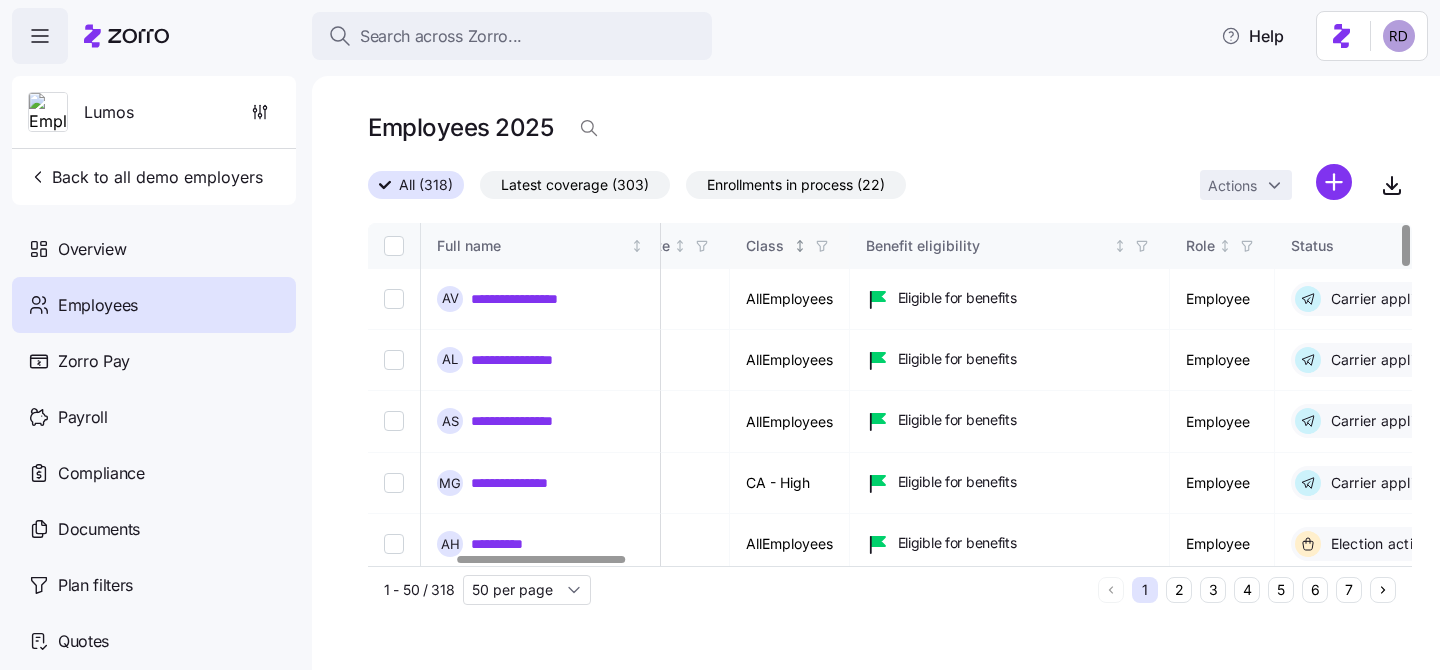 scroll, scrollTop: 0, scrollLeft: 658, axis: horizontal 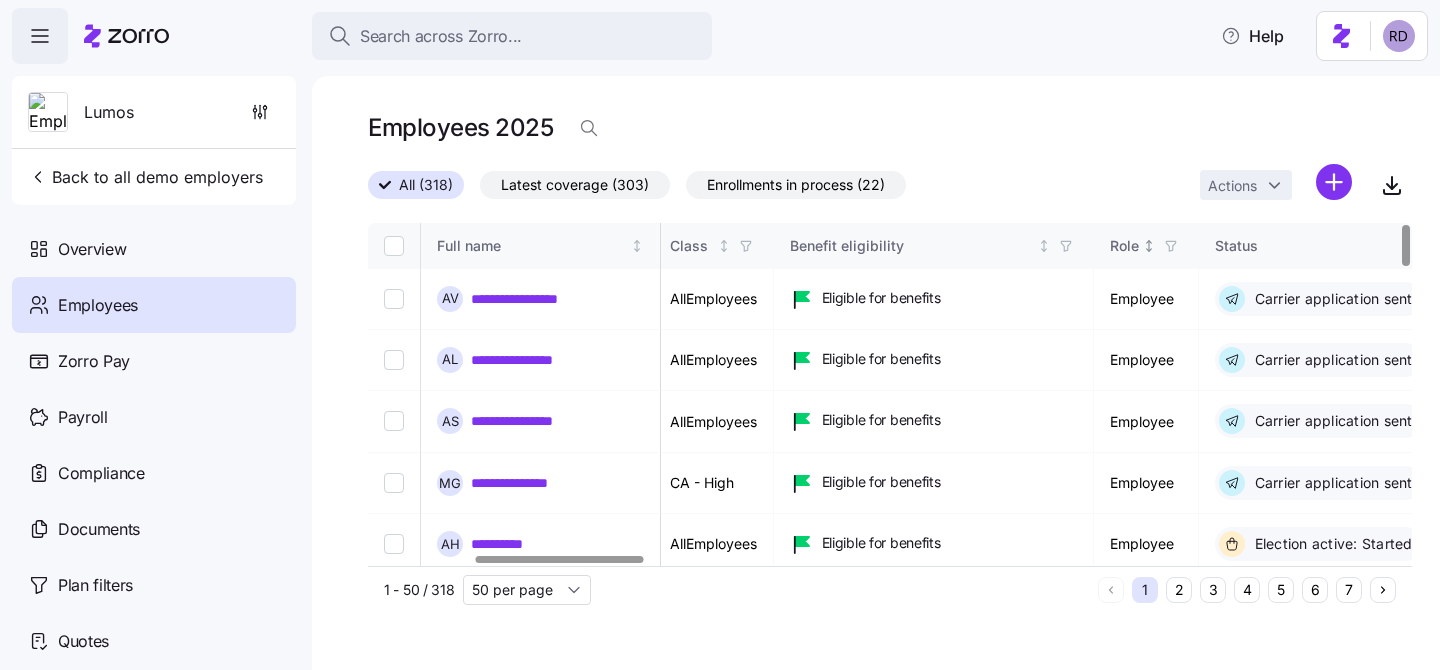 click on "Role" at bounding box center (1146, 246) 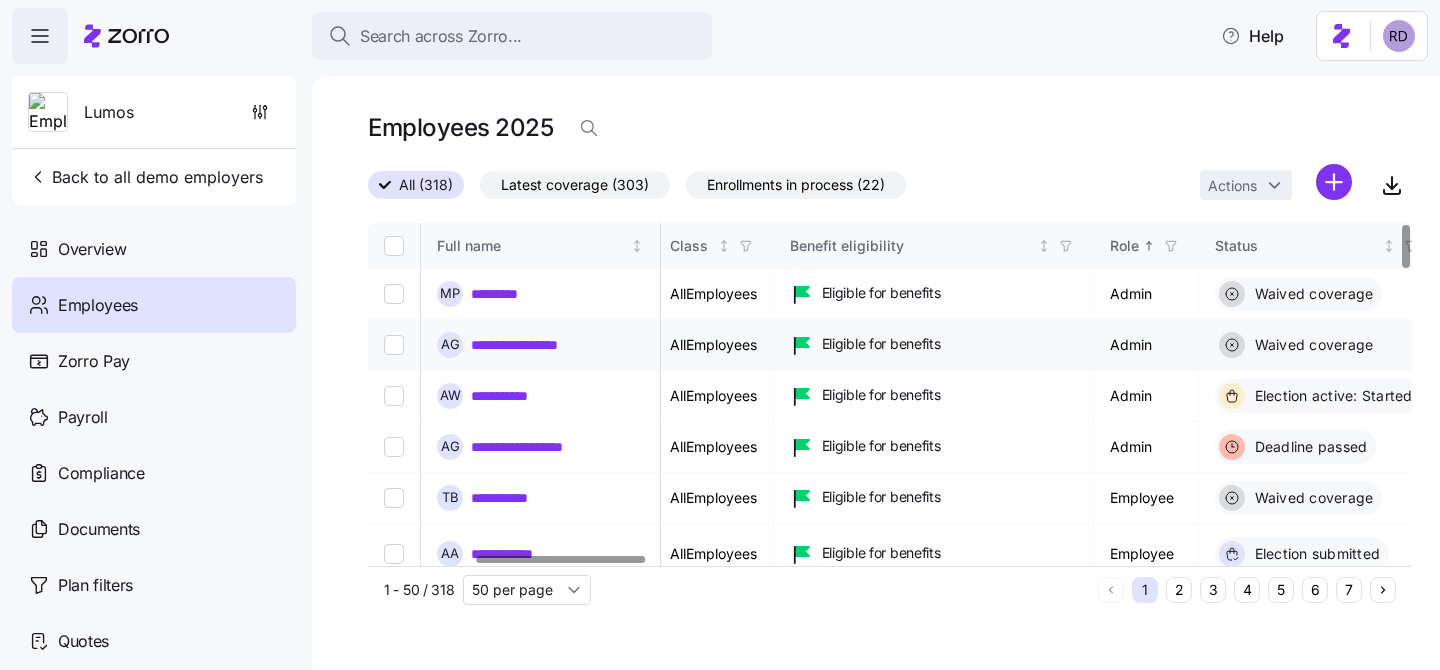 click on "**********" at bounding box center [532, 345] 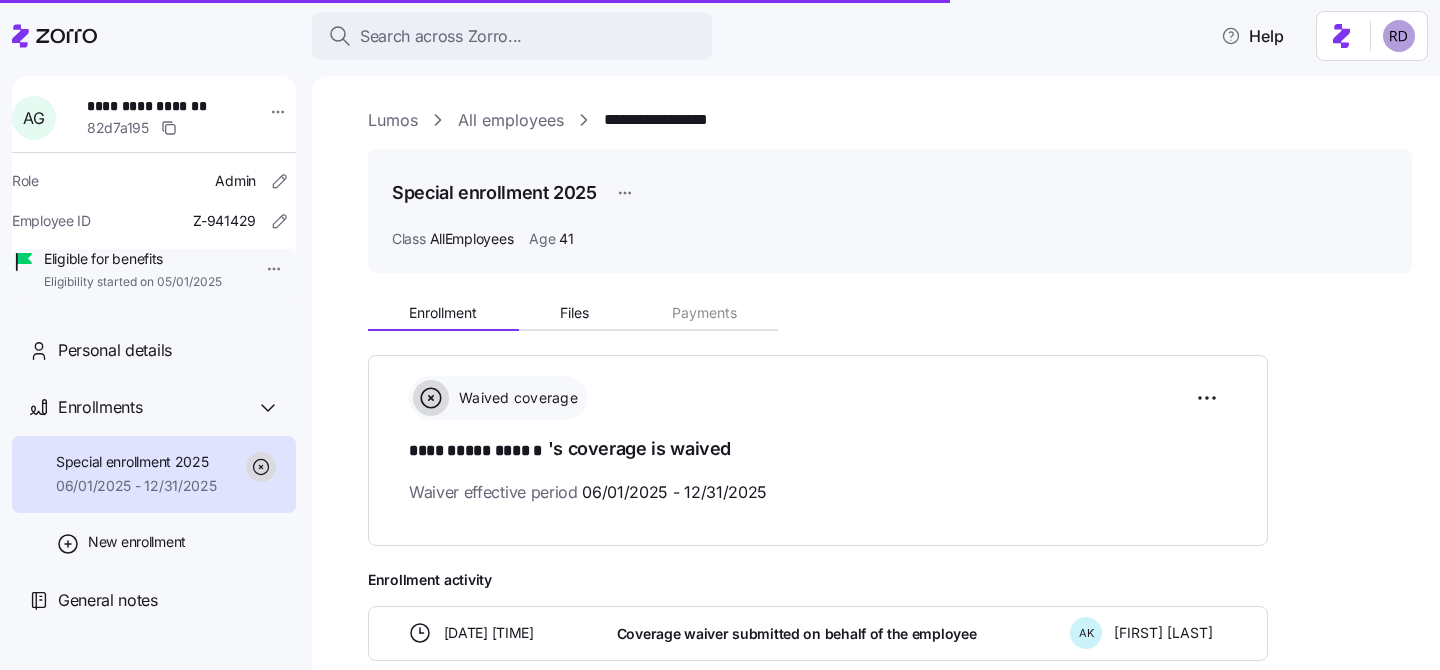 click on "All employees" at bounding box center [511, 120] 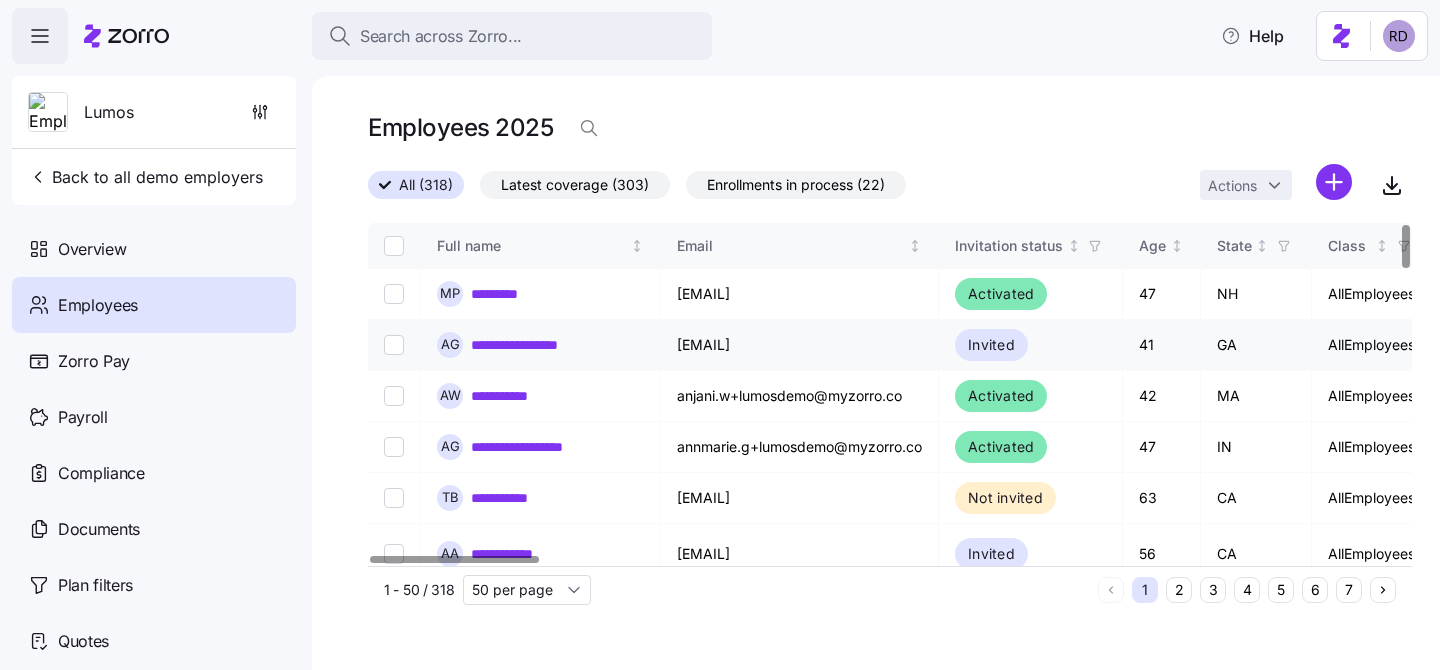 click at bounding box center [394, 345] 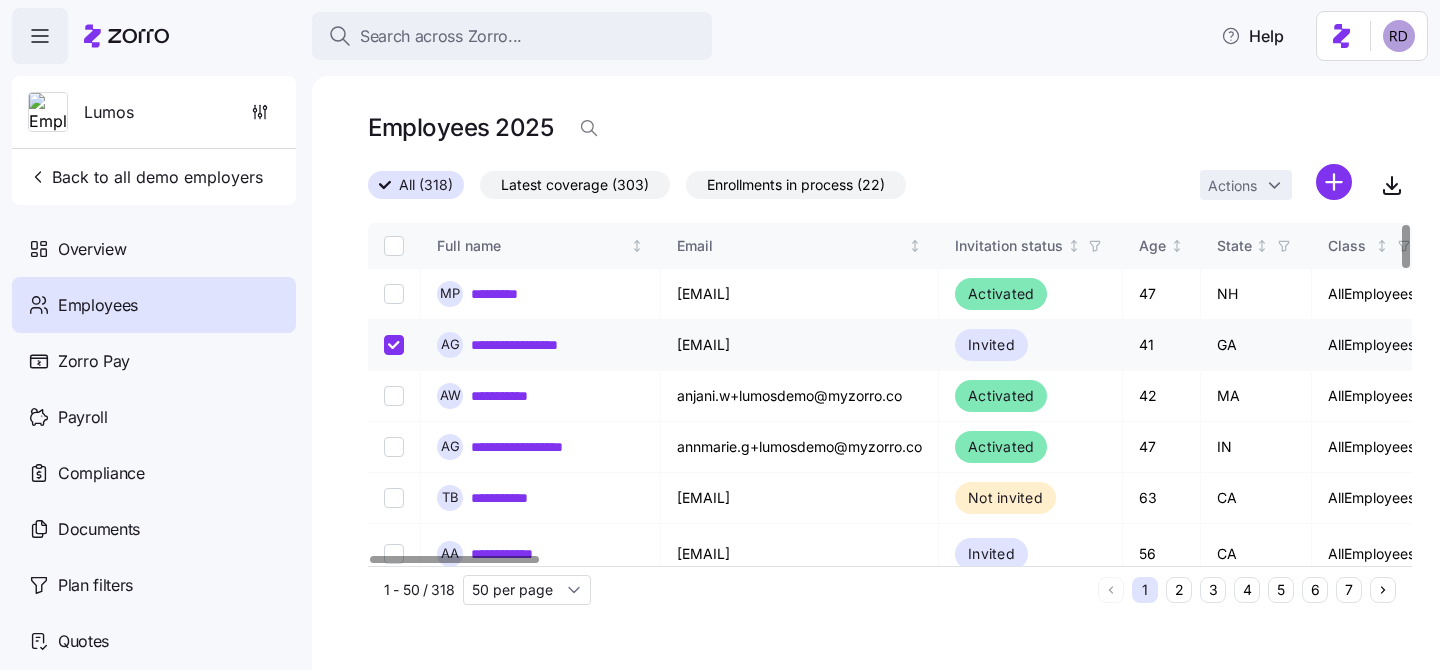 checkbox on "true" 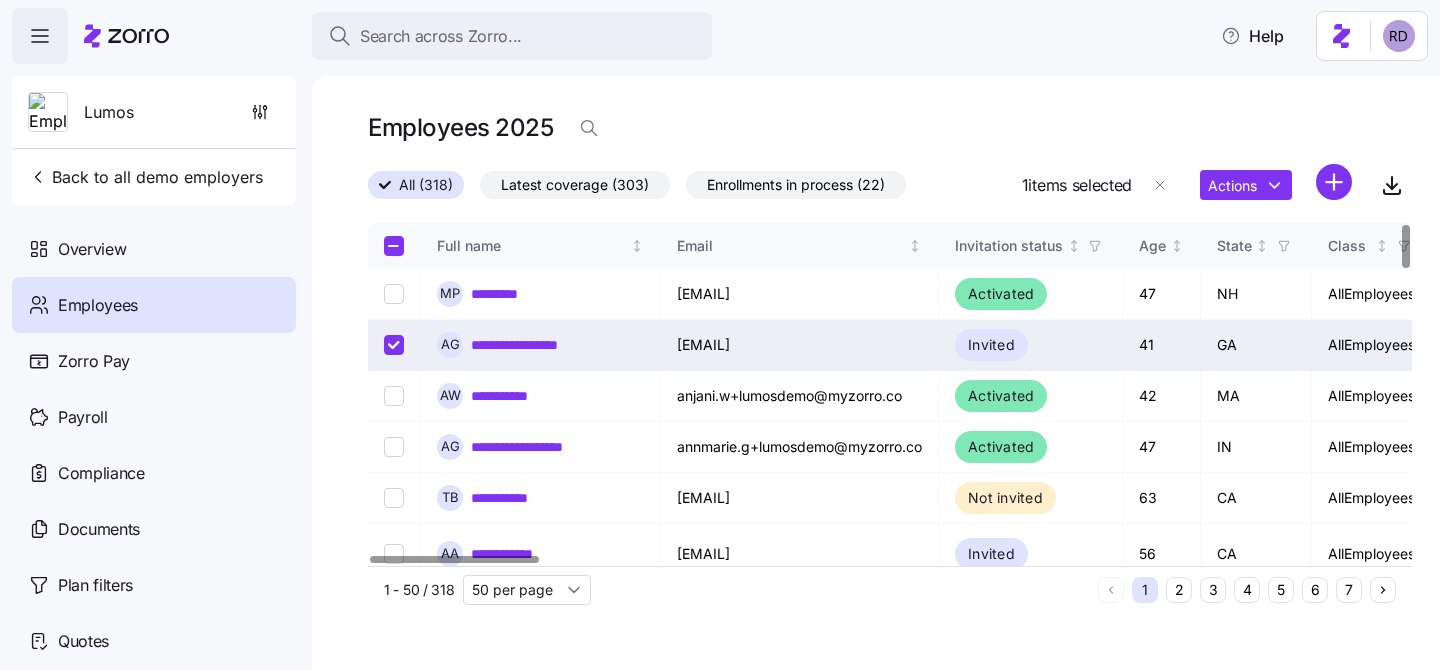 click on "Actions" at bounding box center (1276, 185) 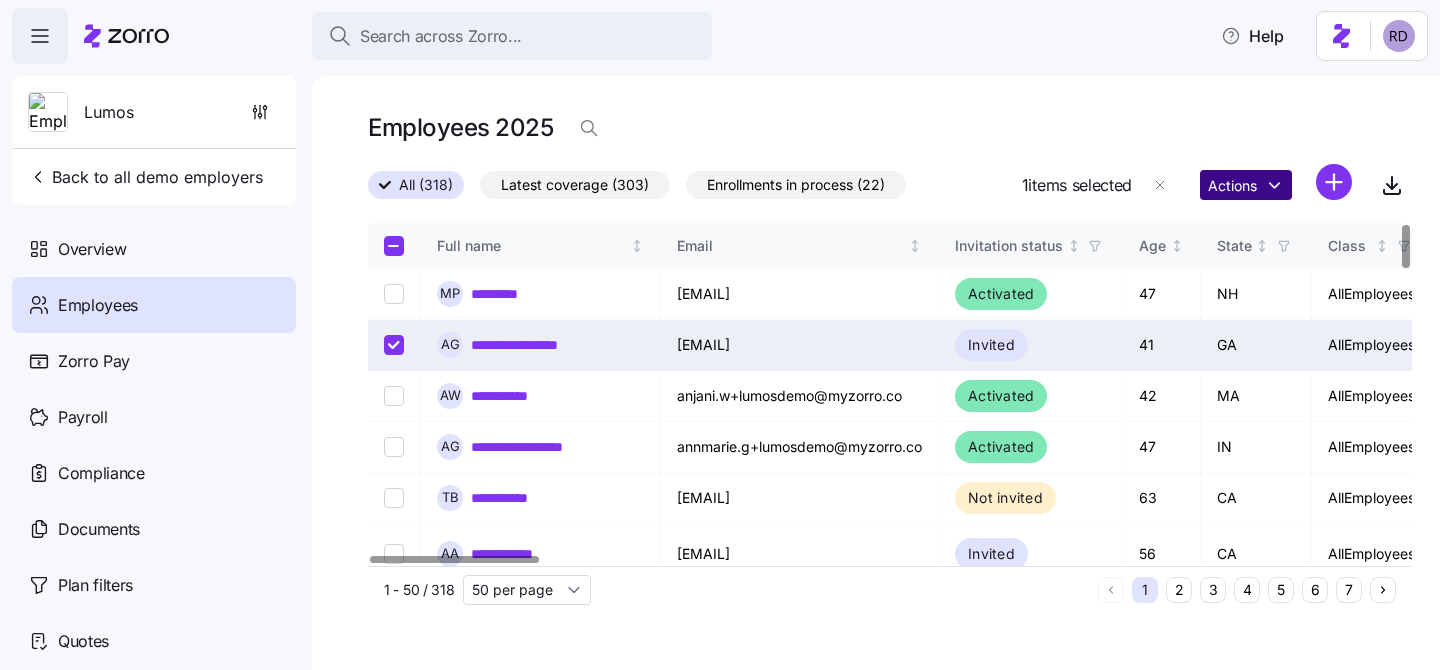 click on "**********" at bounding box center (720, 329) 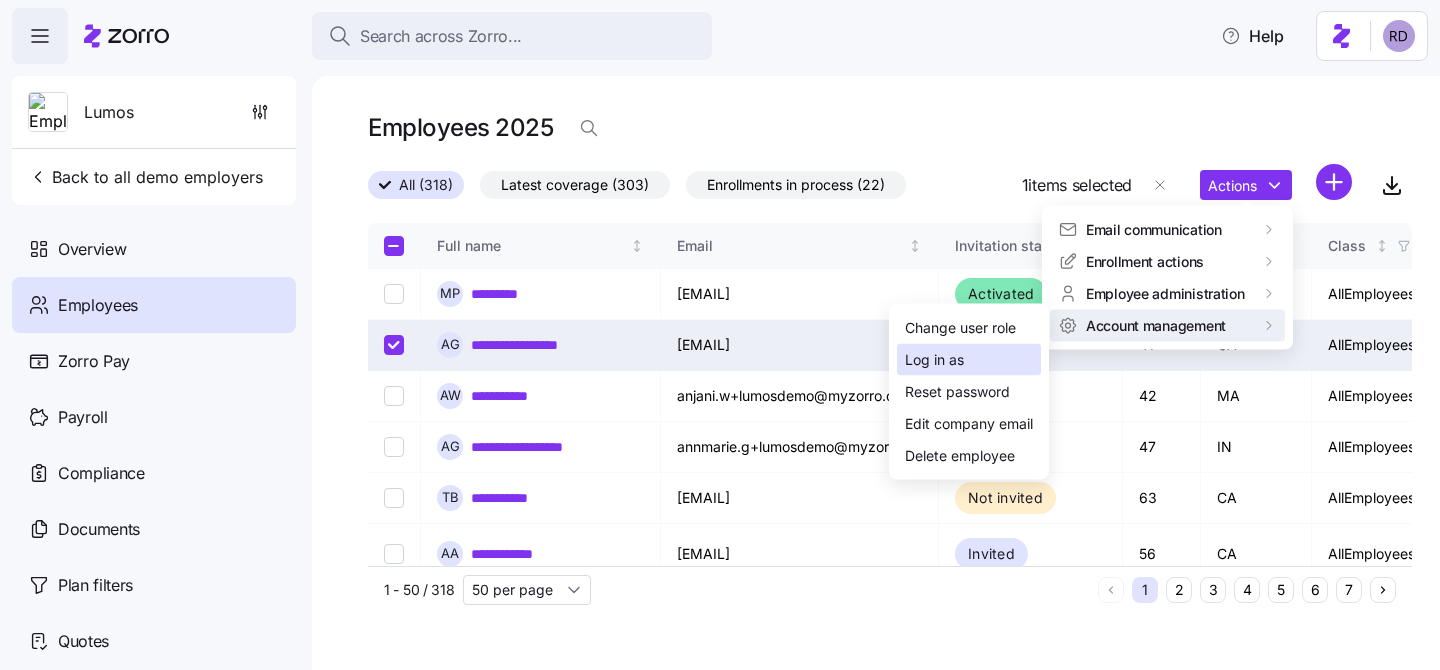click on "Log in as" at bounding box center [969, 360] 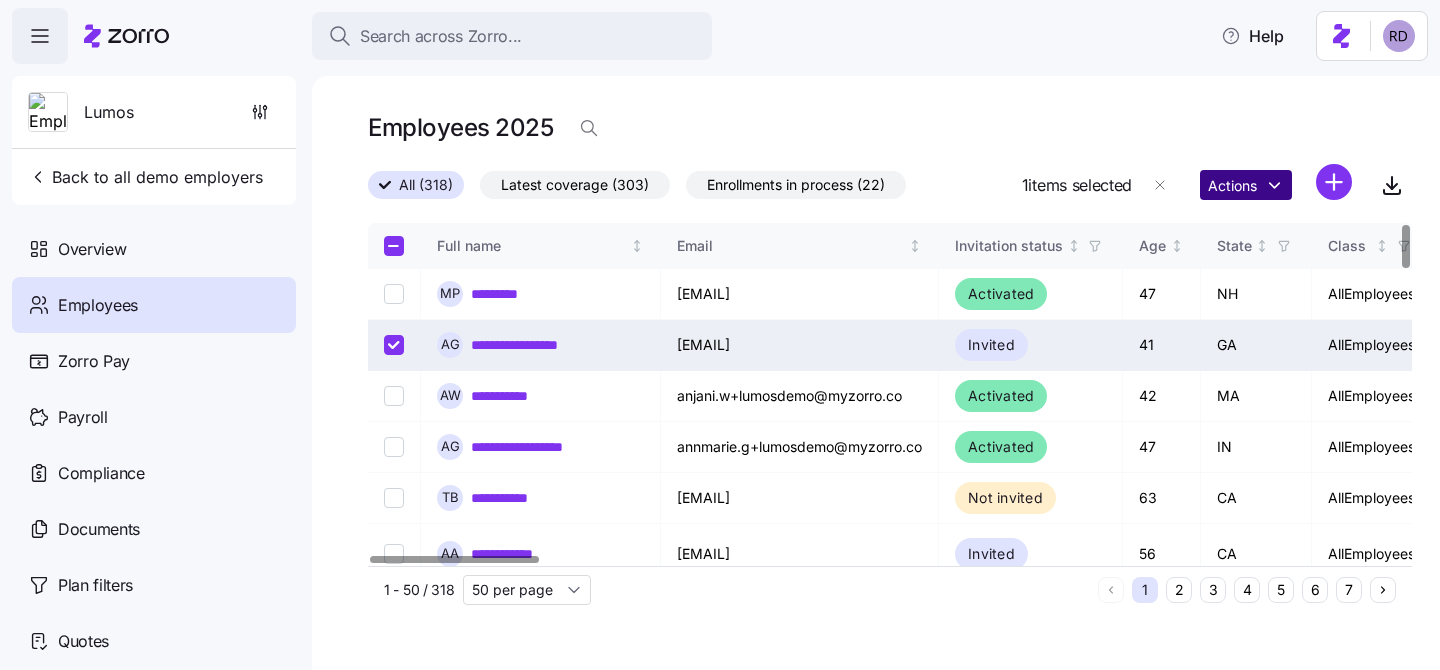 click on "**********" at bounding box center (720, 329) 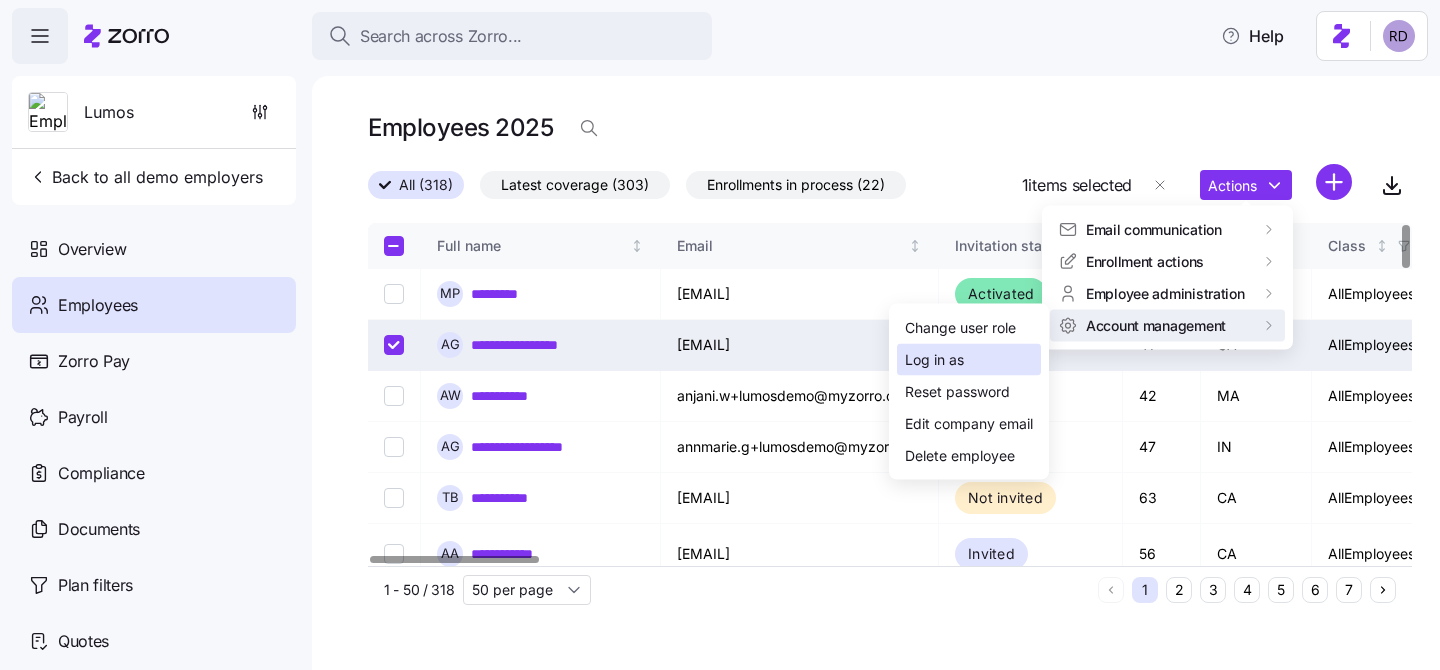 click on "Log in as" at bounding box center (969, 360) 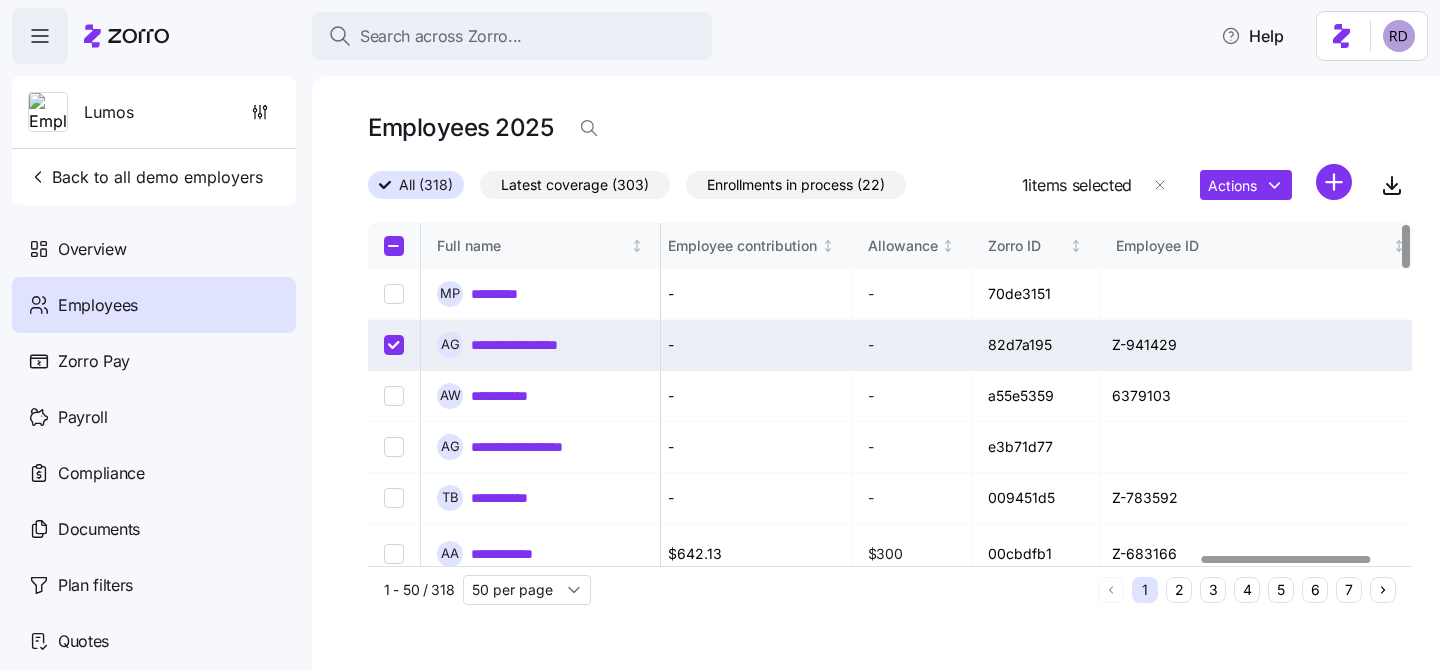 scroll, scrollTop: 0, scrollLeft: 5323, axis: horizontal 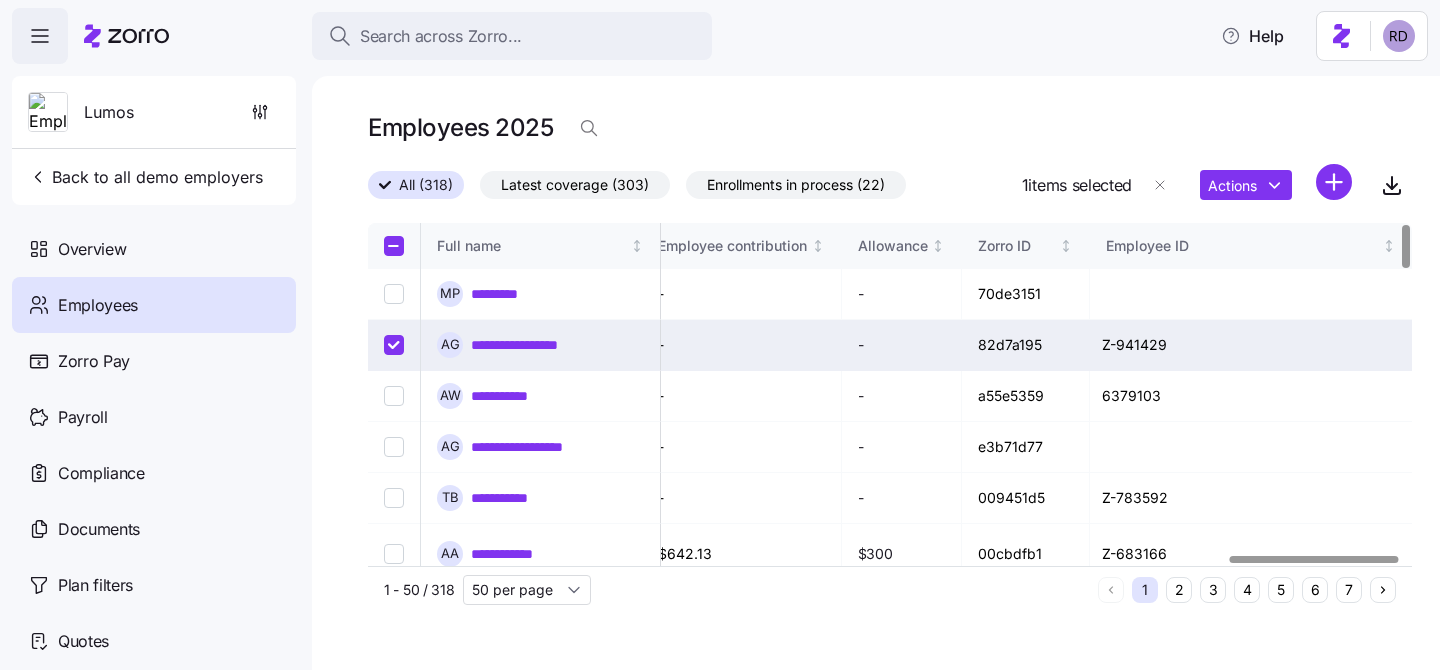 click on "**********" at bounding box center (532, 345) 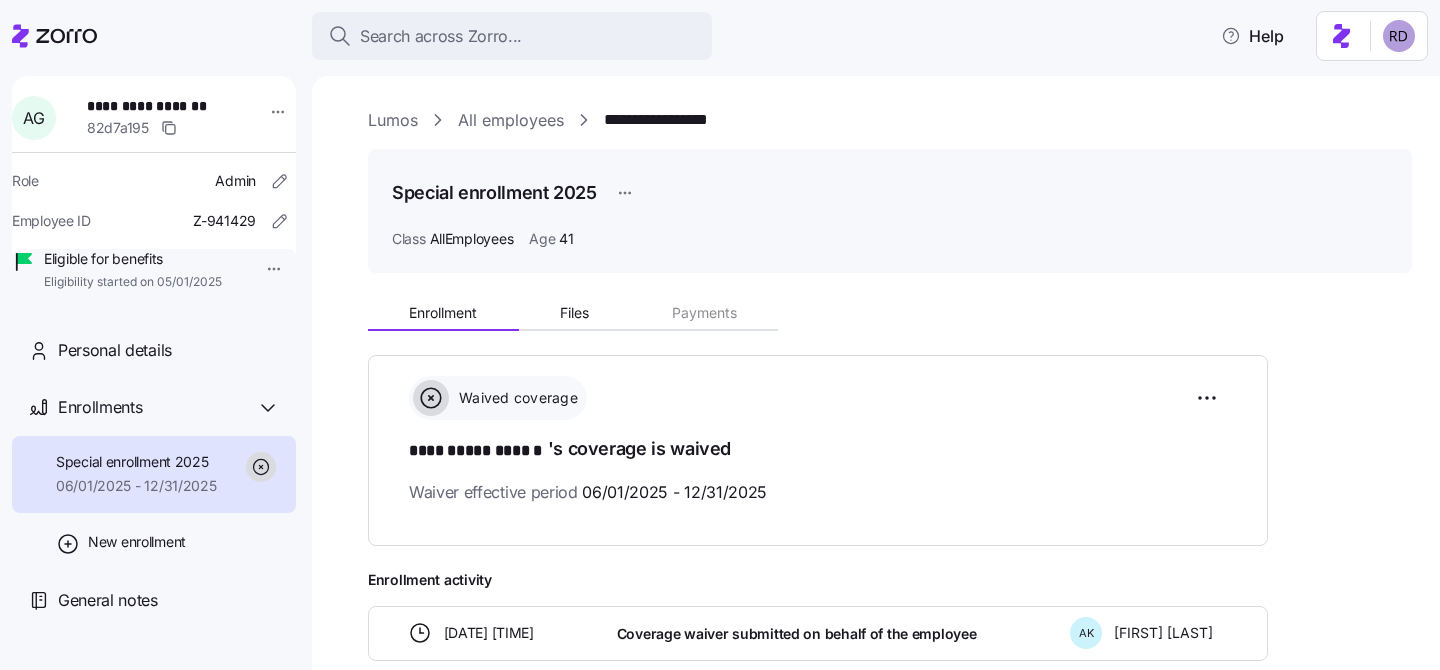 click on "**********" at bounding box center [876, 373] 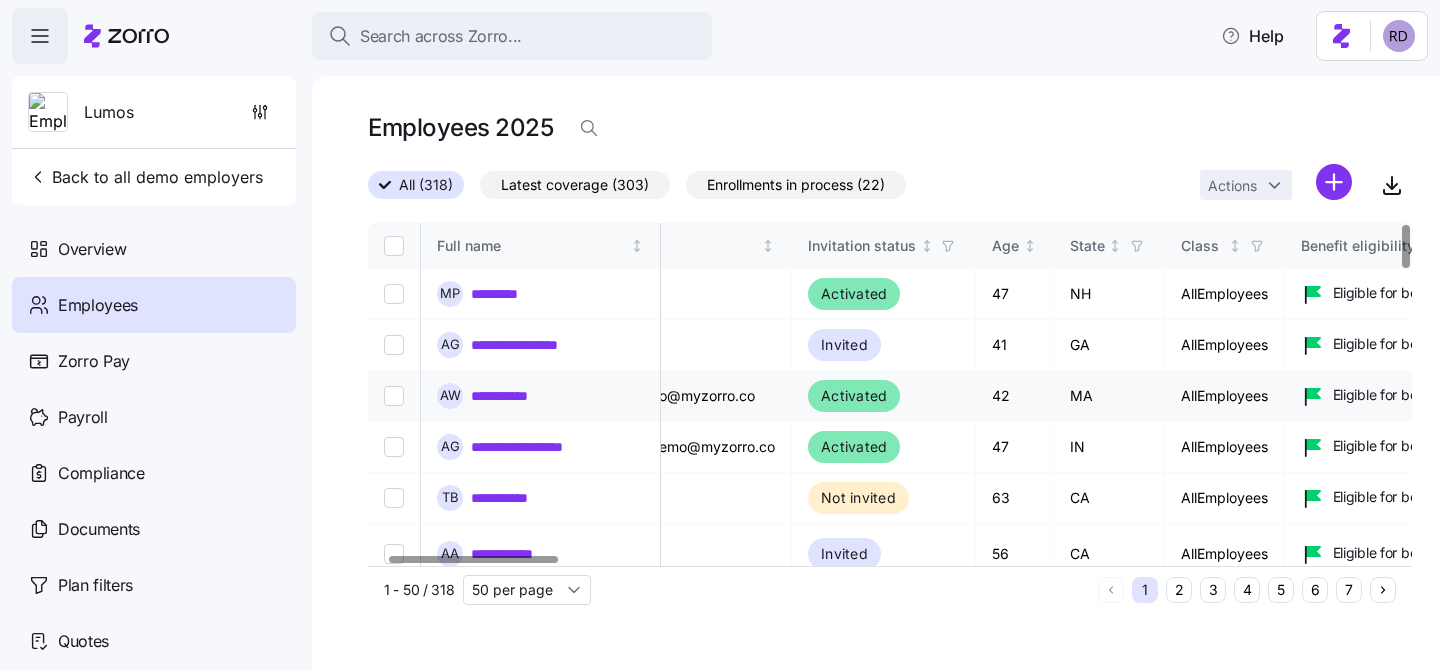 scroll, scrollTop: 0, scrollLeft: 10, axis: horizontal 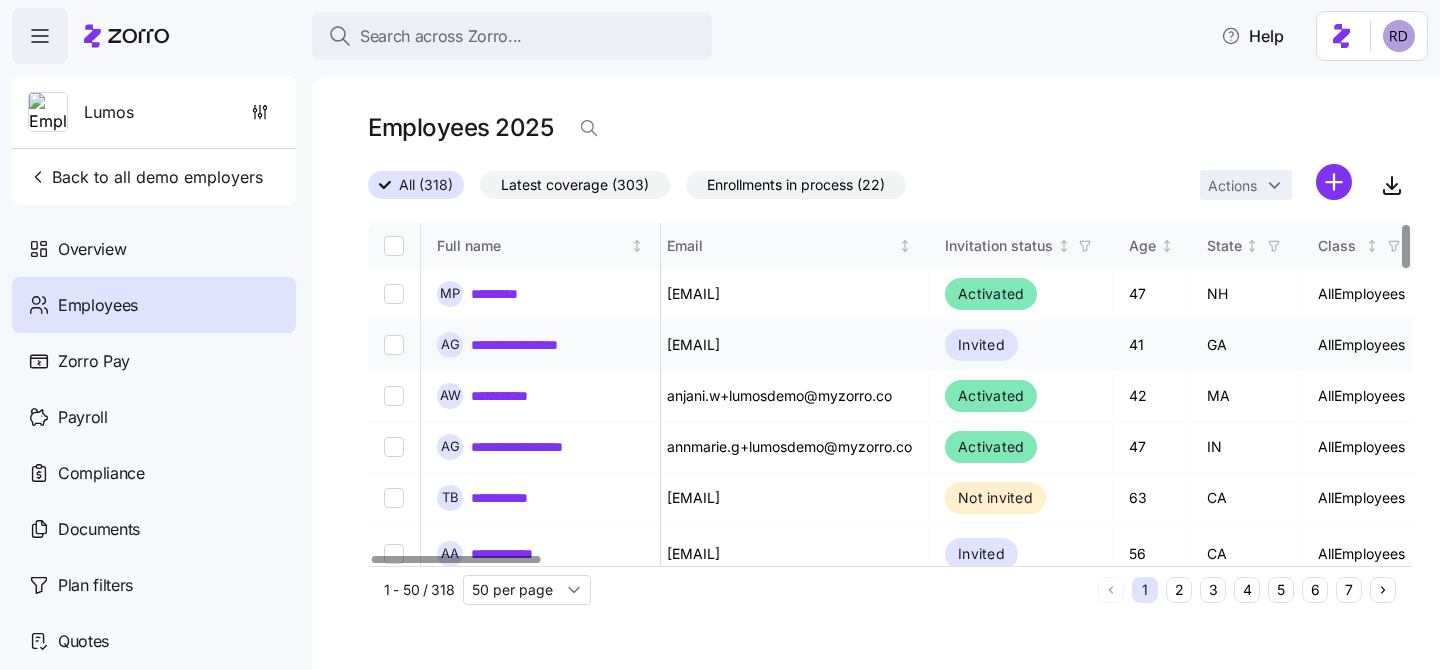 click on "alexandria.gordon@email.com" at bounding box center (790, 345) 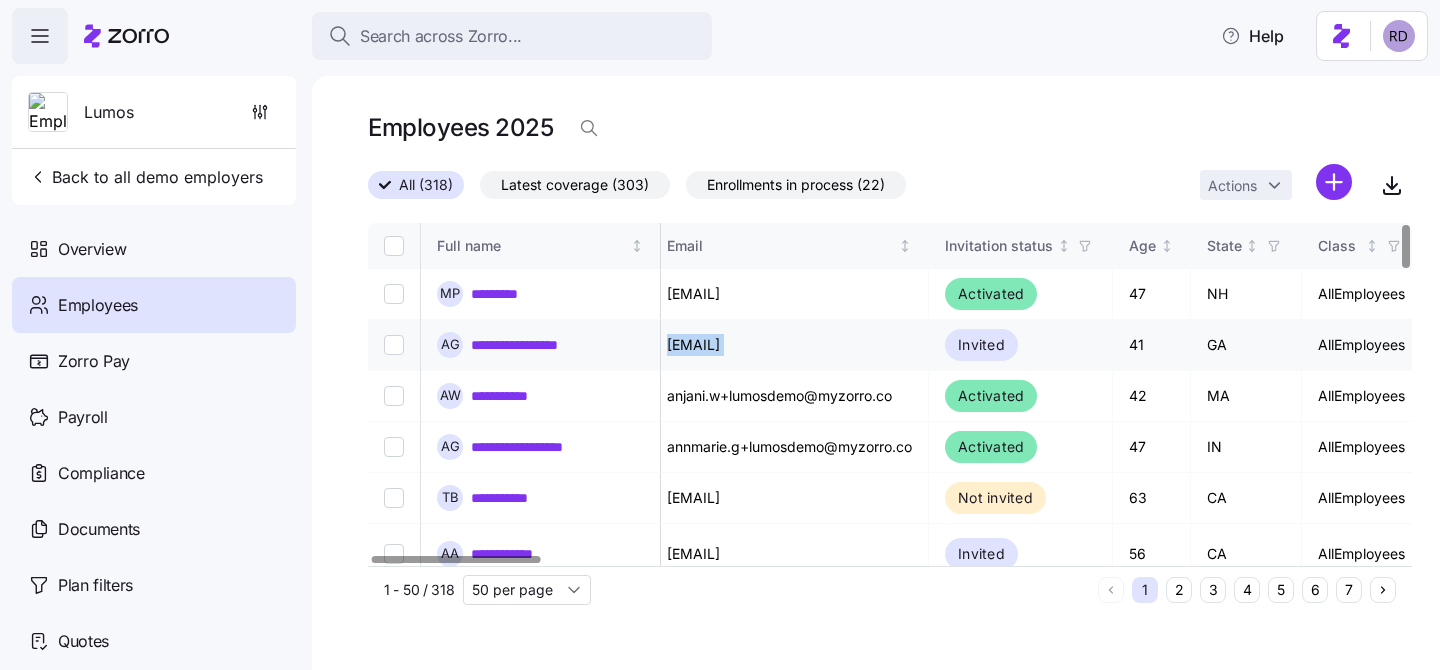 click on "alexandria.gordon@email.com" at bounding box center (790, 345) 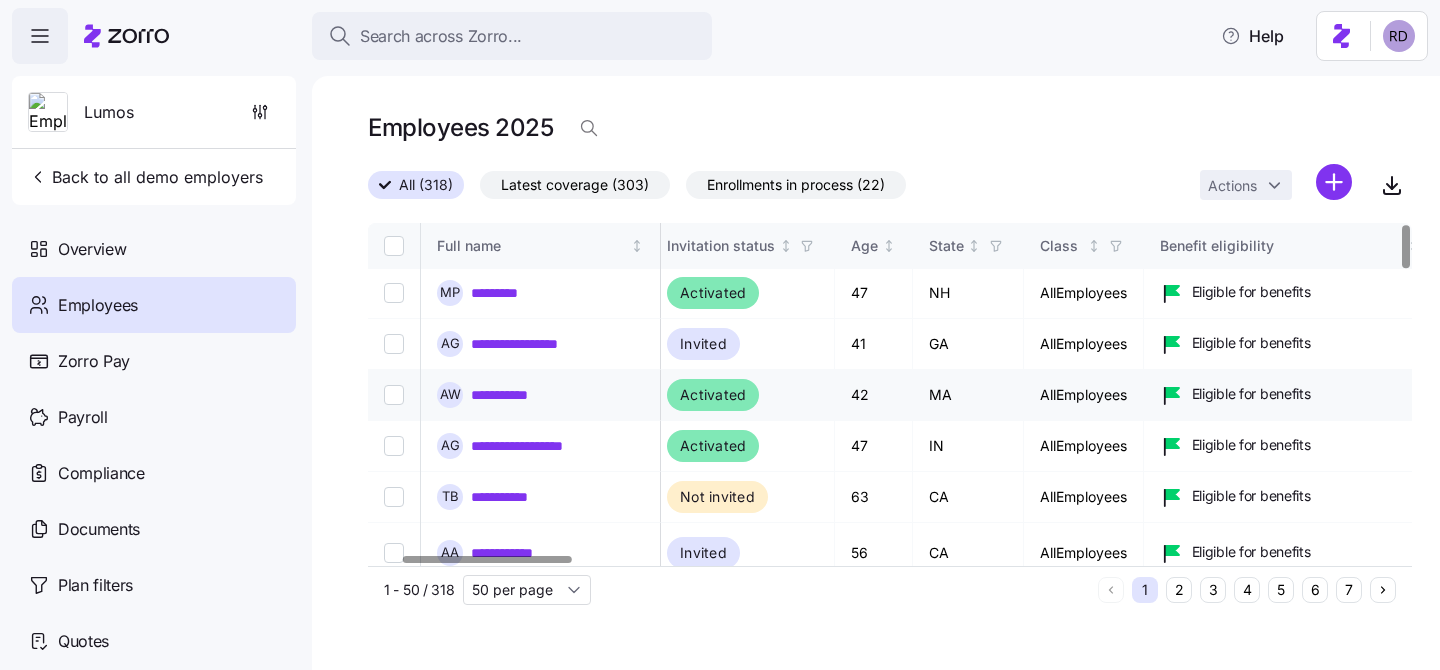 scroll, scrollTop: 1, scrollLeft: 0, axis: vertical 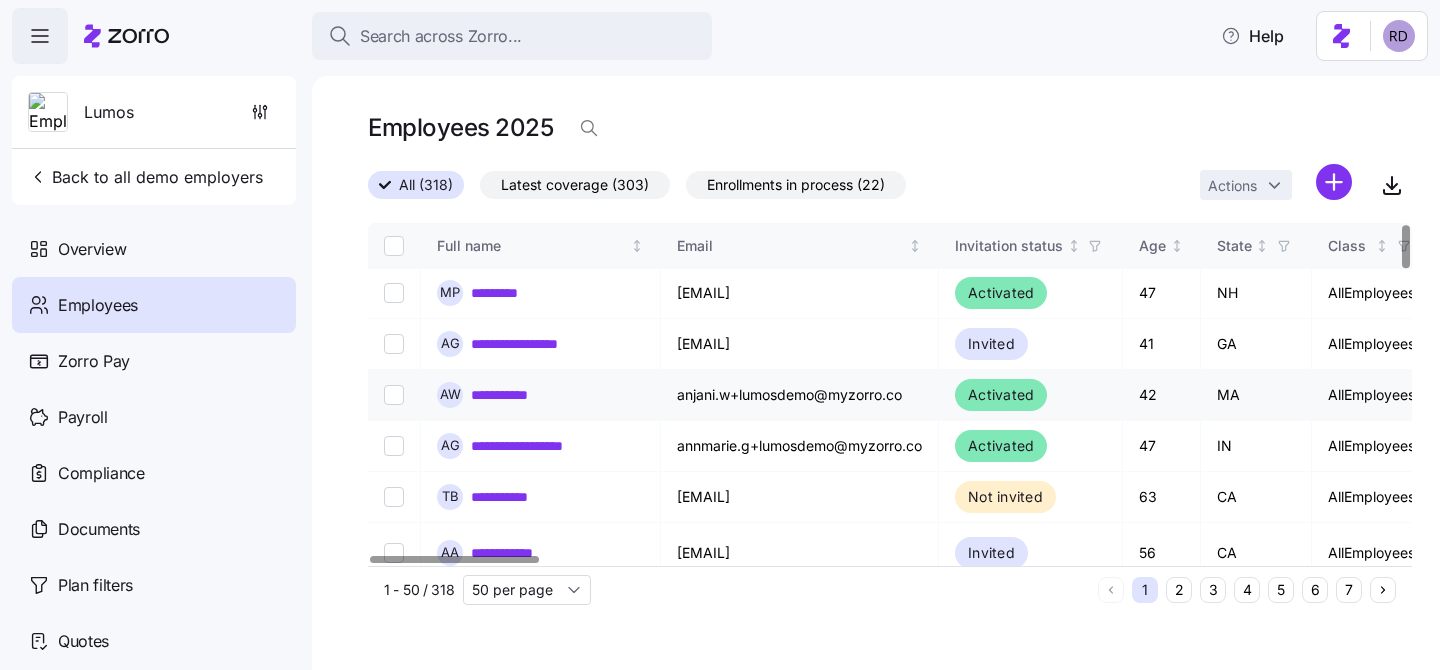 click on "anjani.w+lumosdemo@myzorro.co" at bounding box center (800, 395) 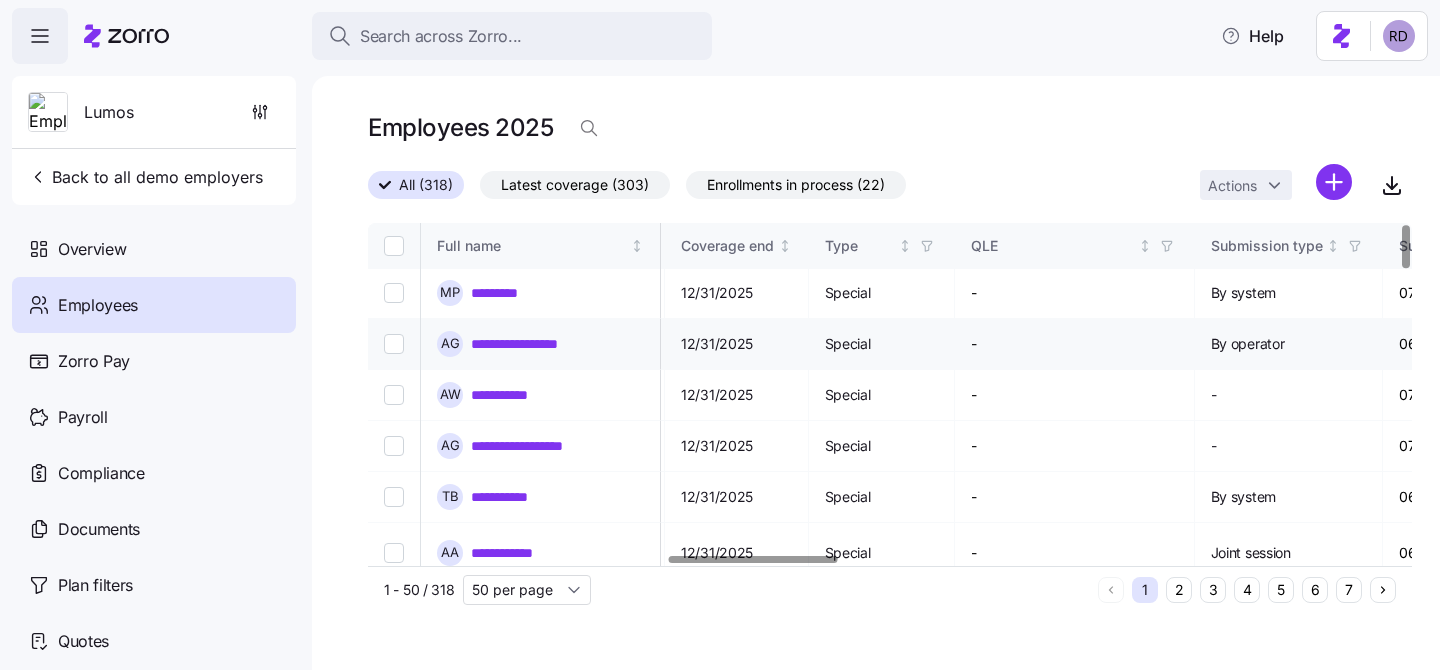 scroll, scrollTop: 1, scrollLeft: 1866, axis: both 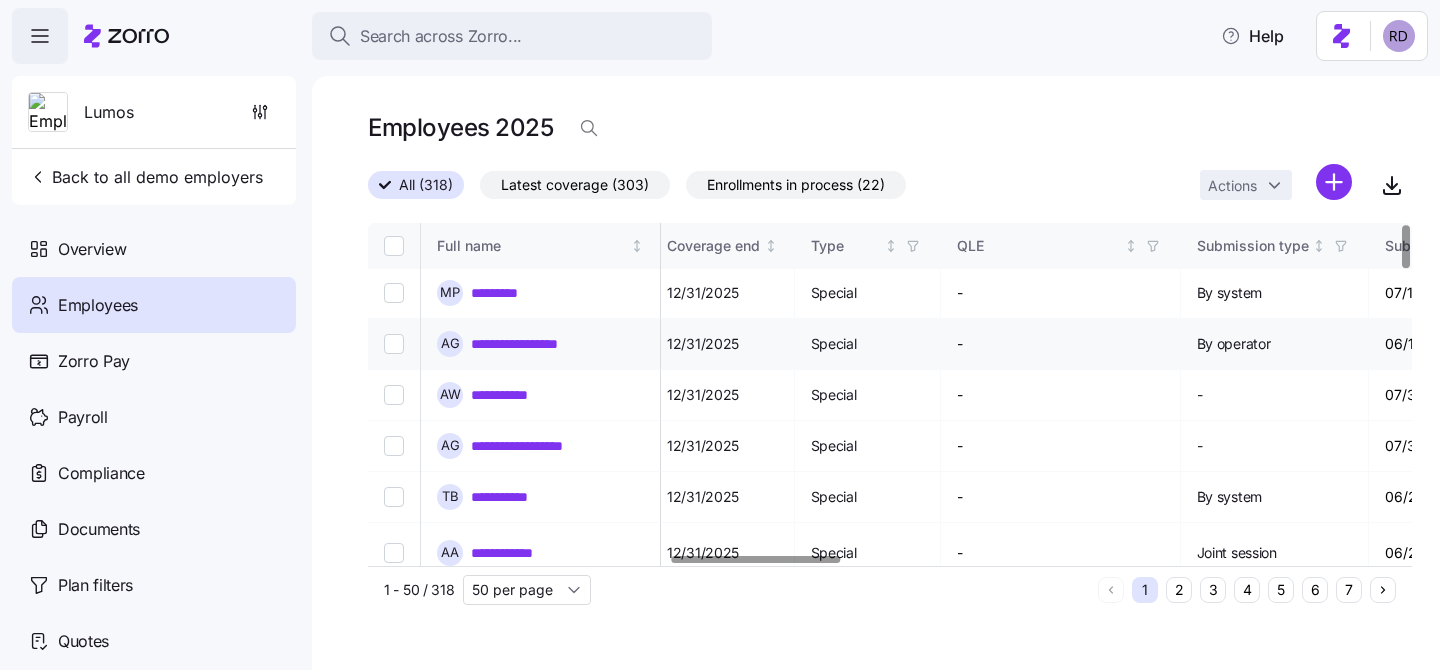 click on "**********" at bounding box center [532, 344] 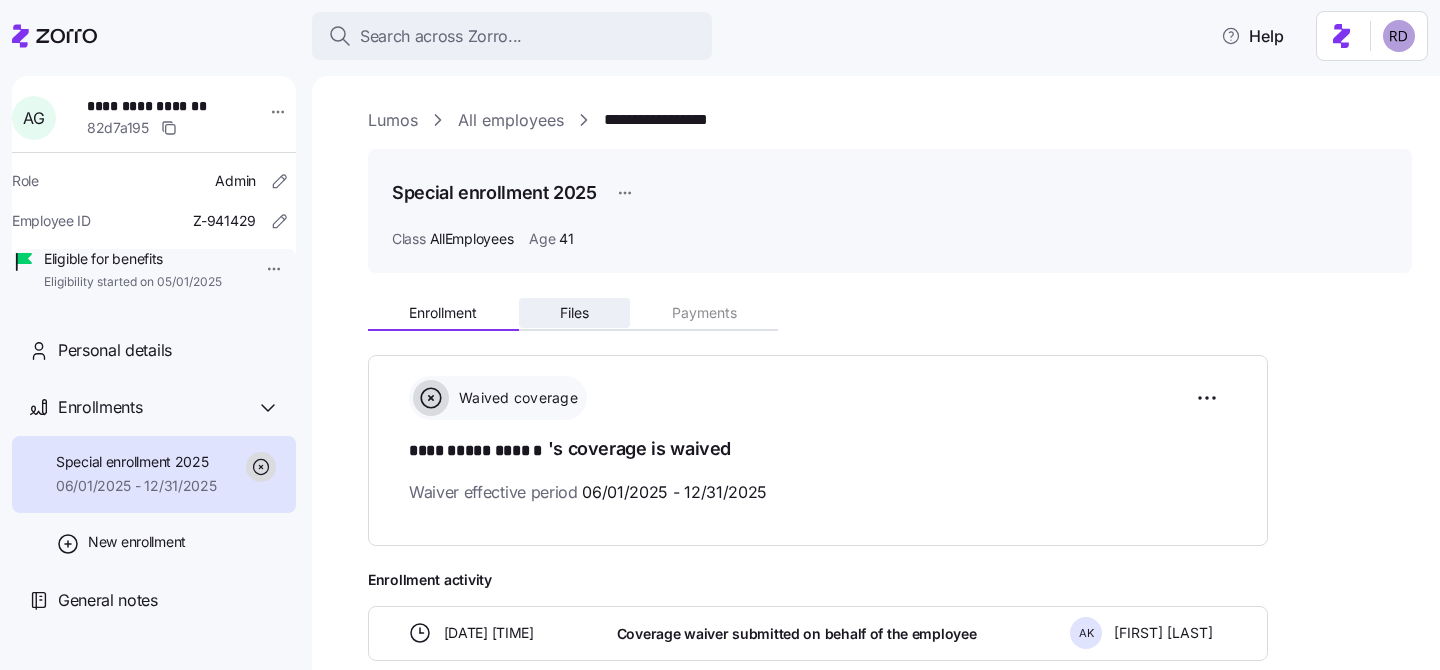 click on "Files" at bounding box center (574, 313) 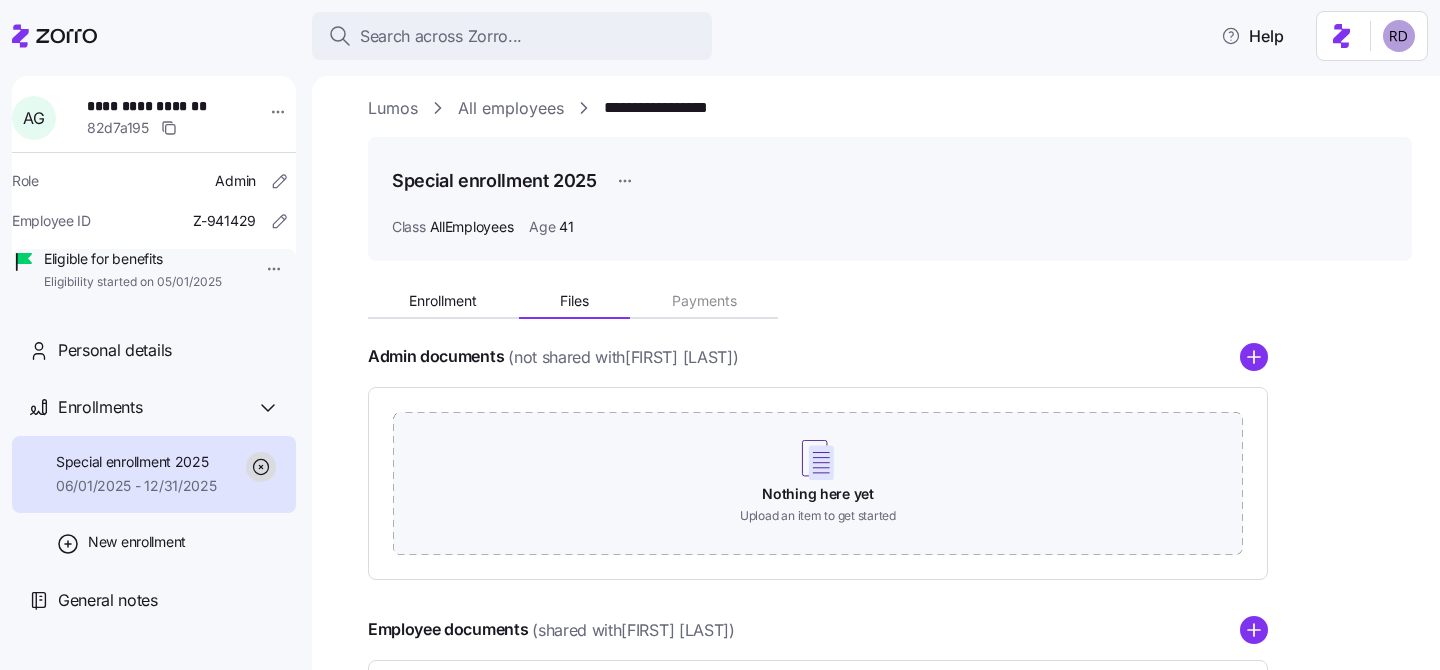 scroll, scrollTop: 0, scrollLeft: 0, axis: both 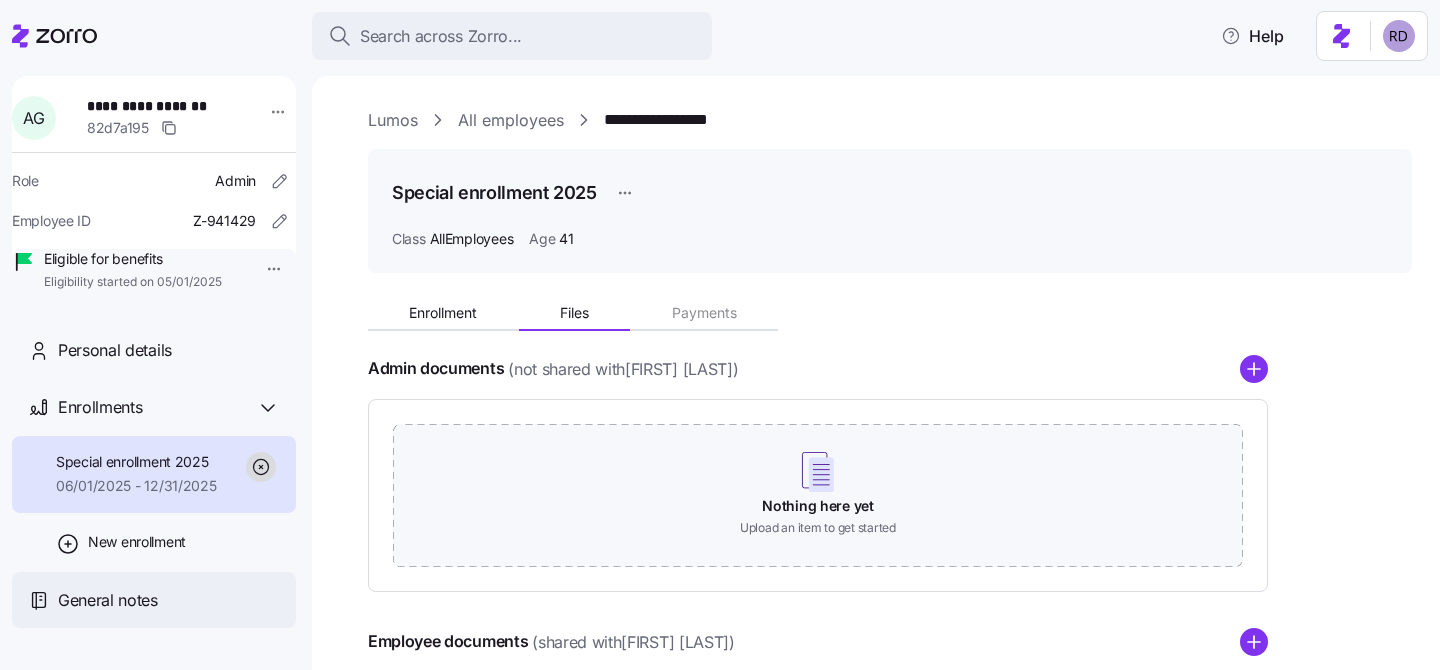 click on "General notes" at bounding box center [154, 600] 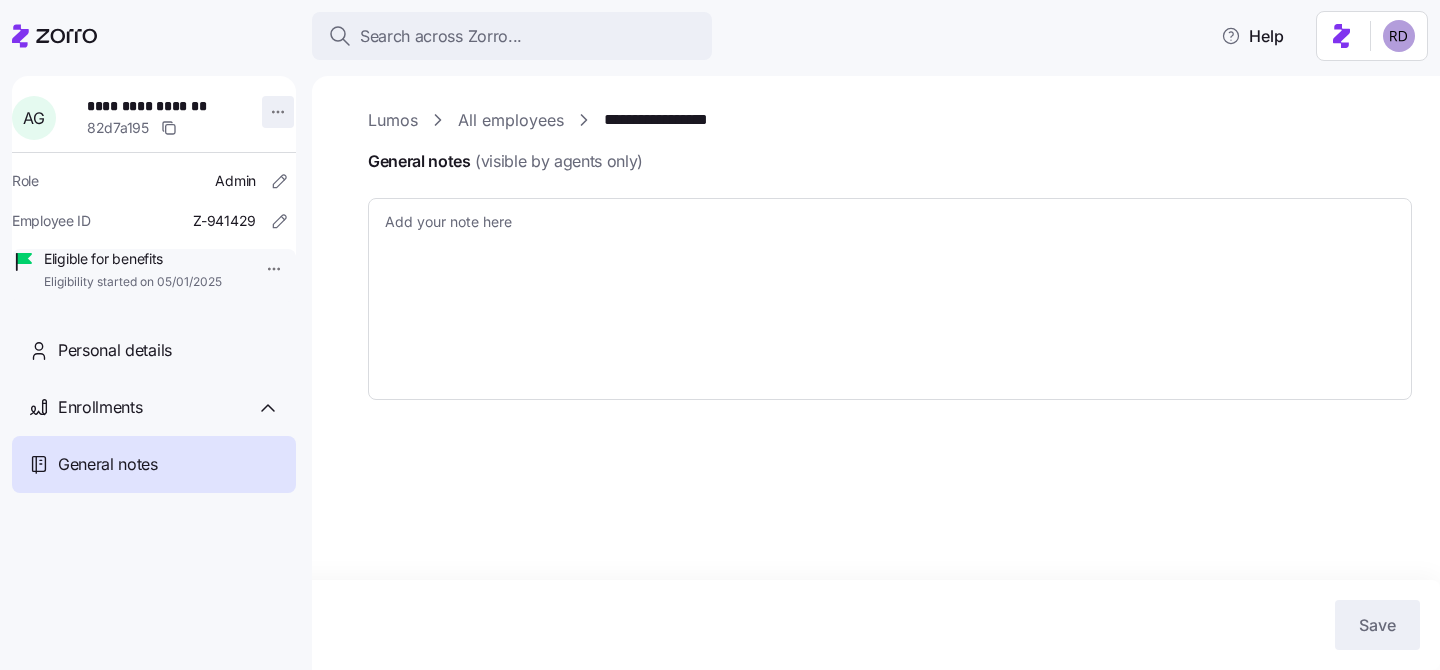 click on "**********" at bounding box center (720, 329) 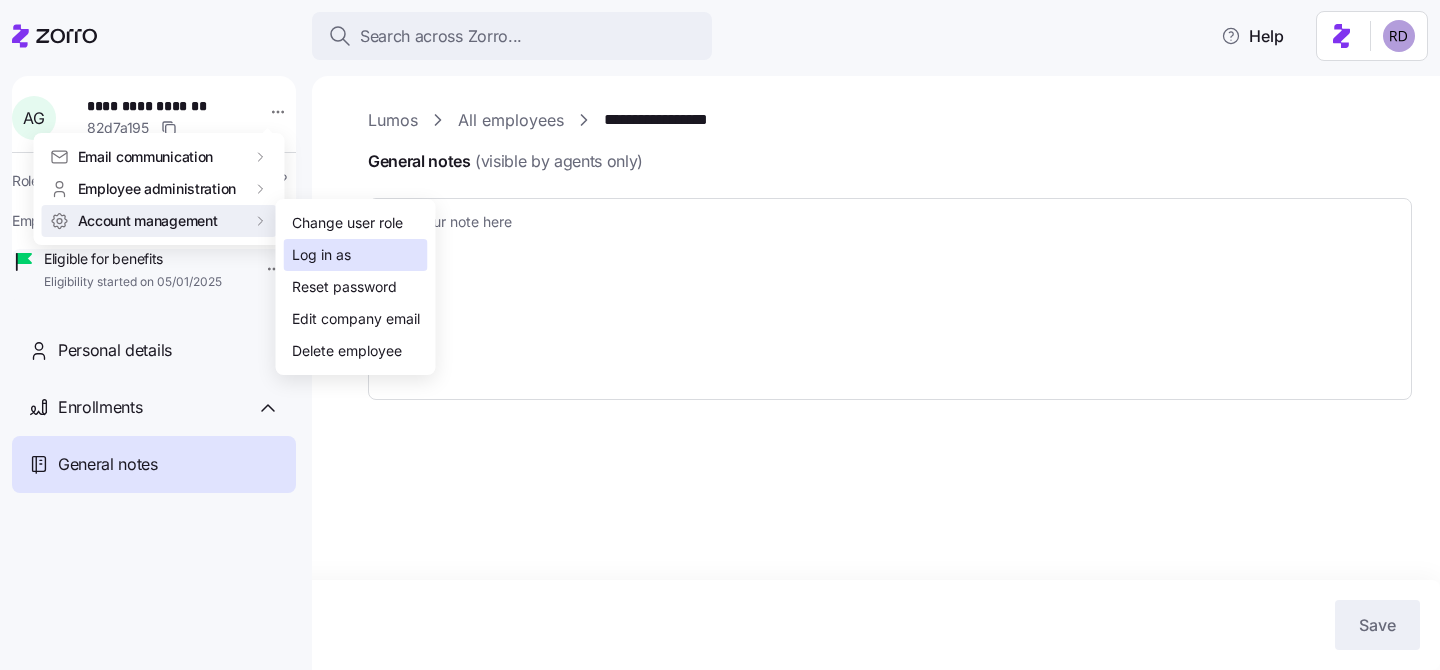 click on "Log in as" at bounding box center [356, 255] 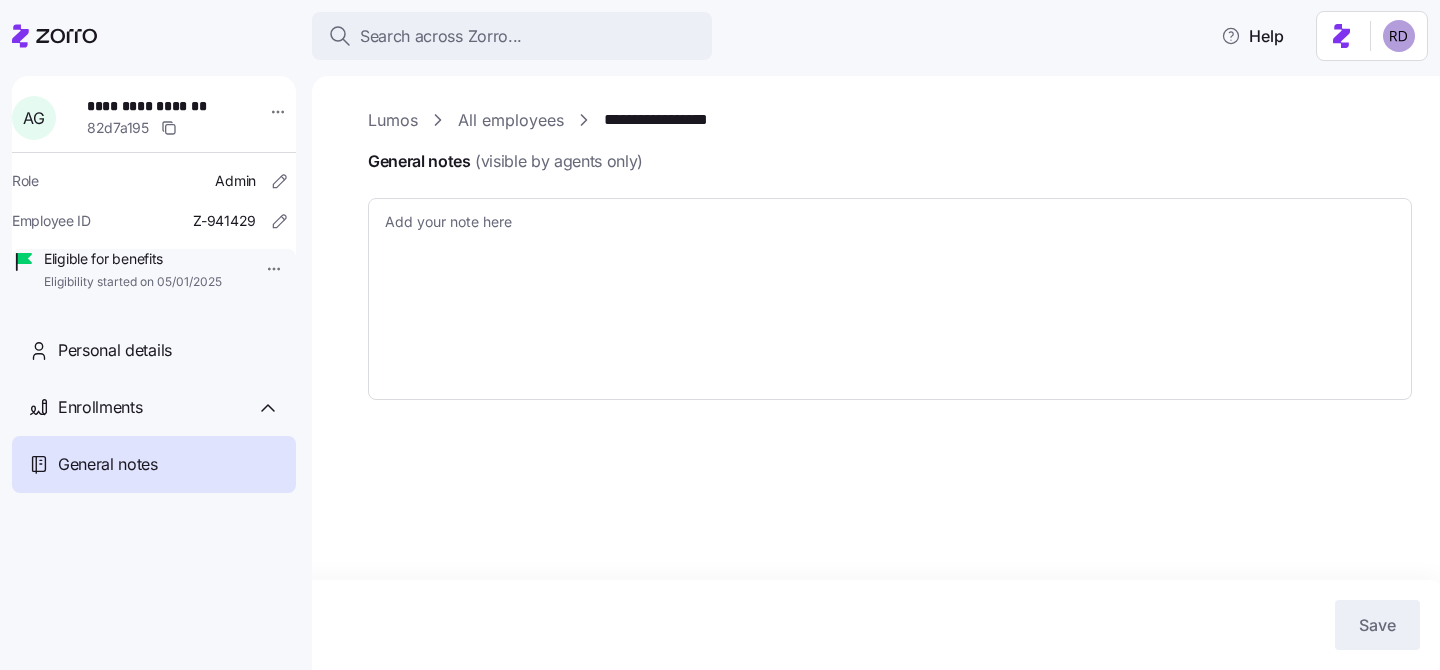 click on "Lumos" at bounding box center (393, 120) 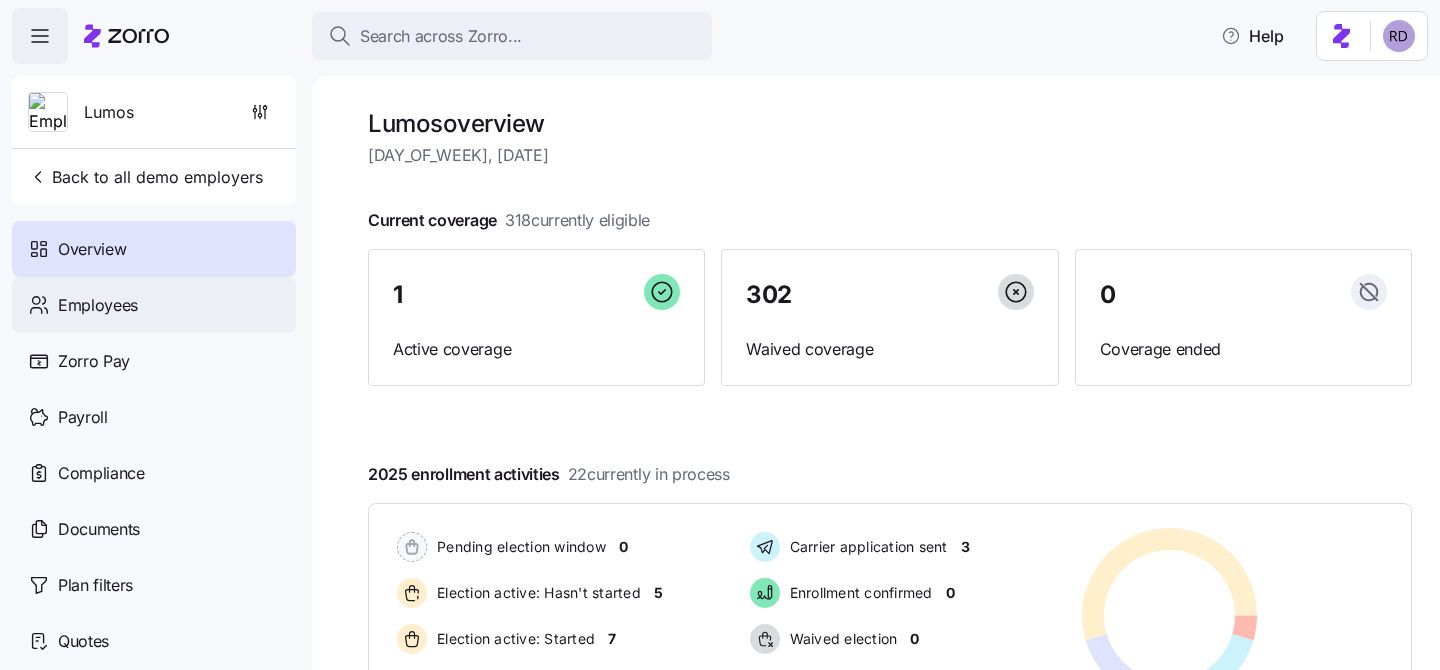 click on "Employees" at bounding box center (154, 305) 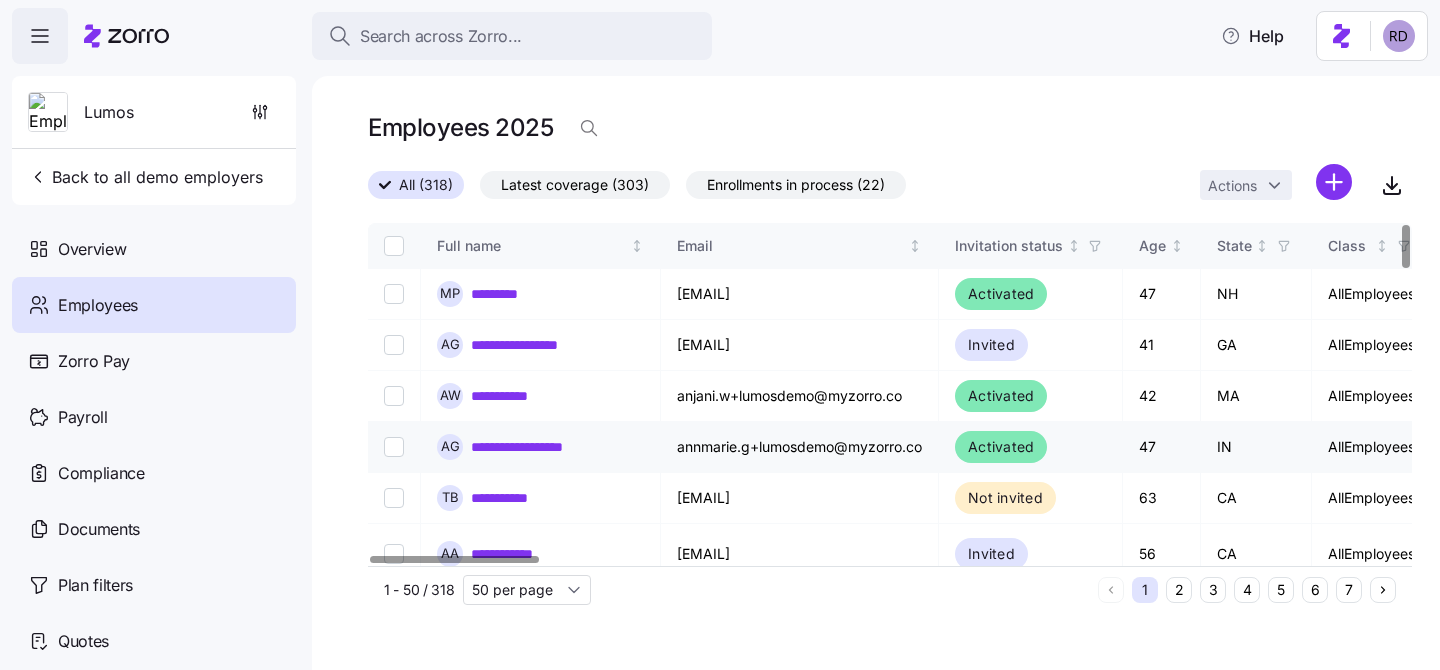 click at bounding box center (394, 447) 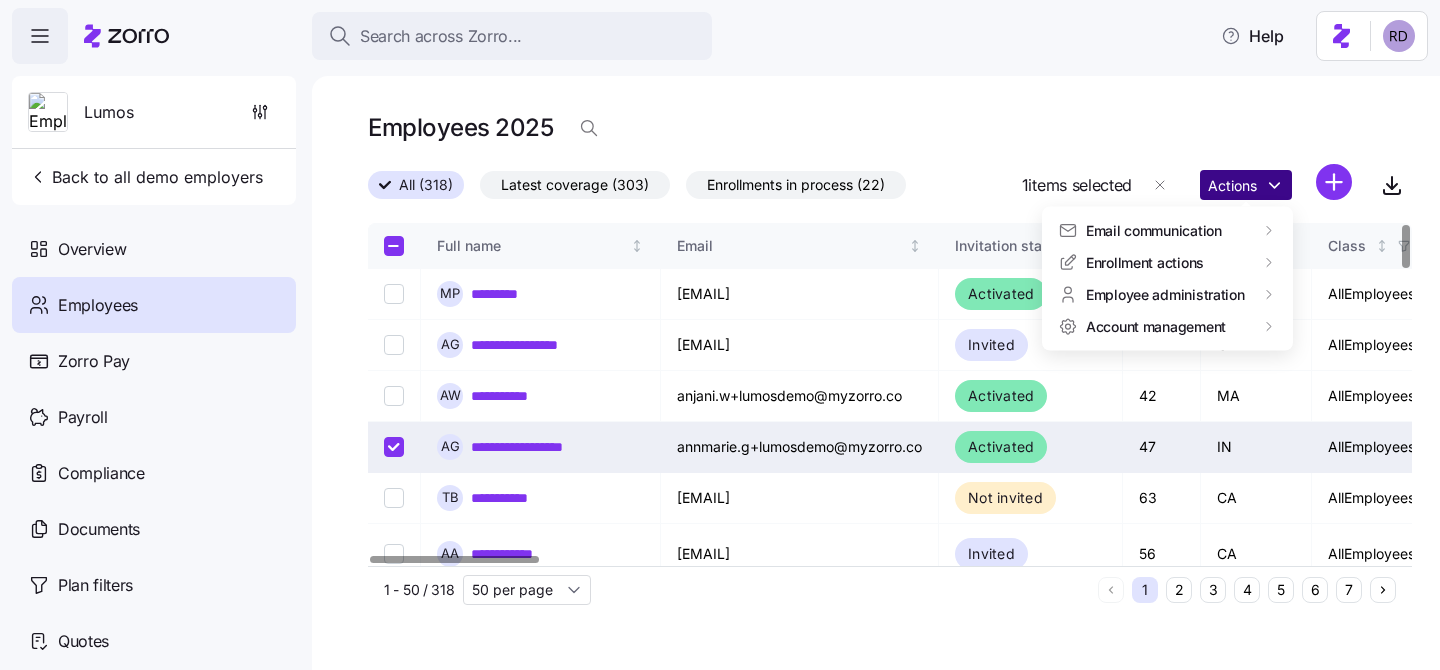 click on "**********" at bounding box center [720, 329] 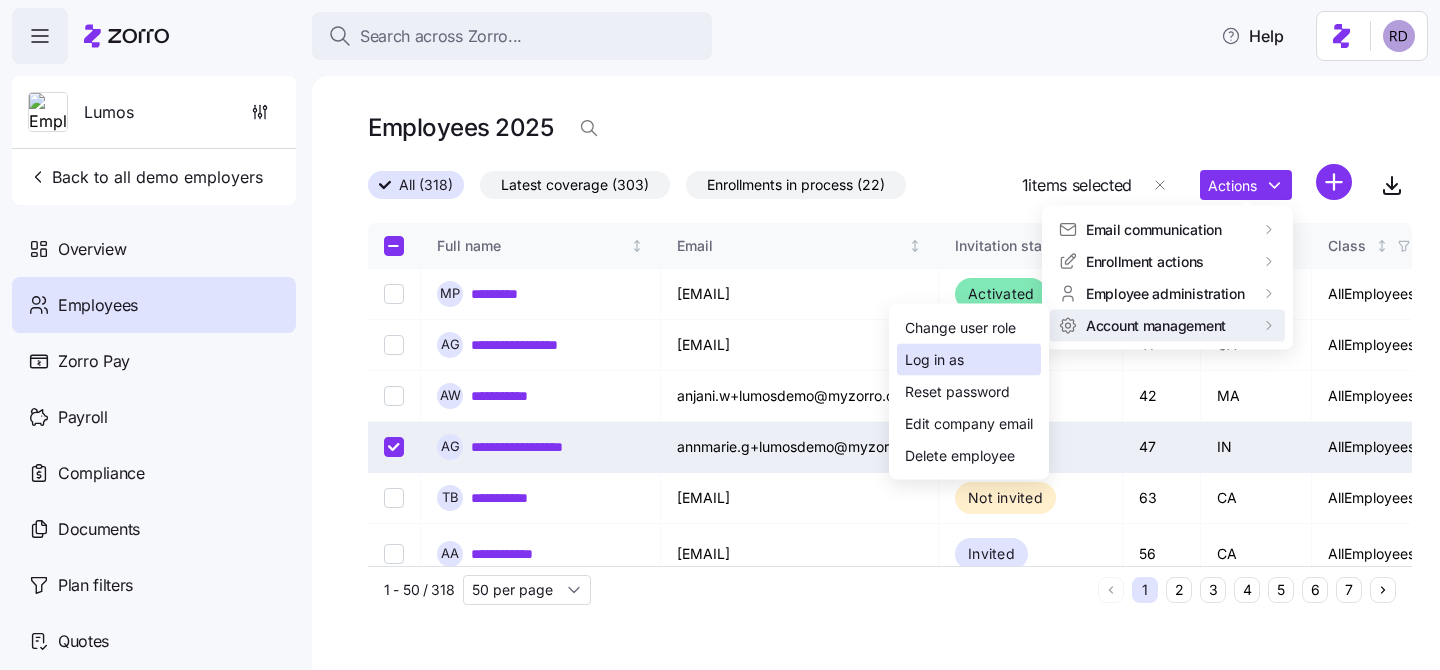 click on "Log in as" at bounding box center [969, 360] 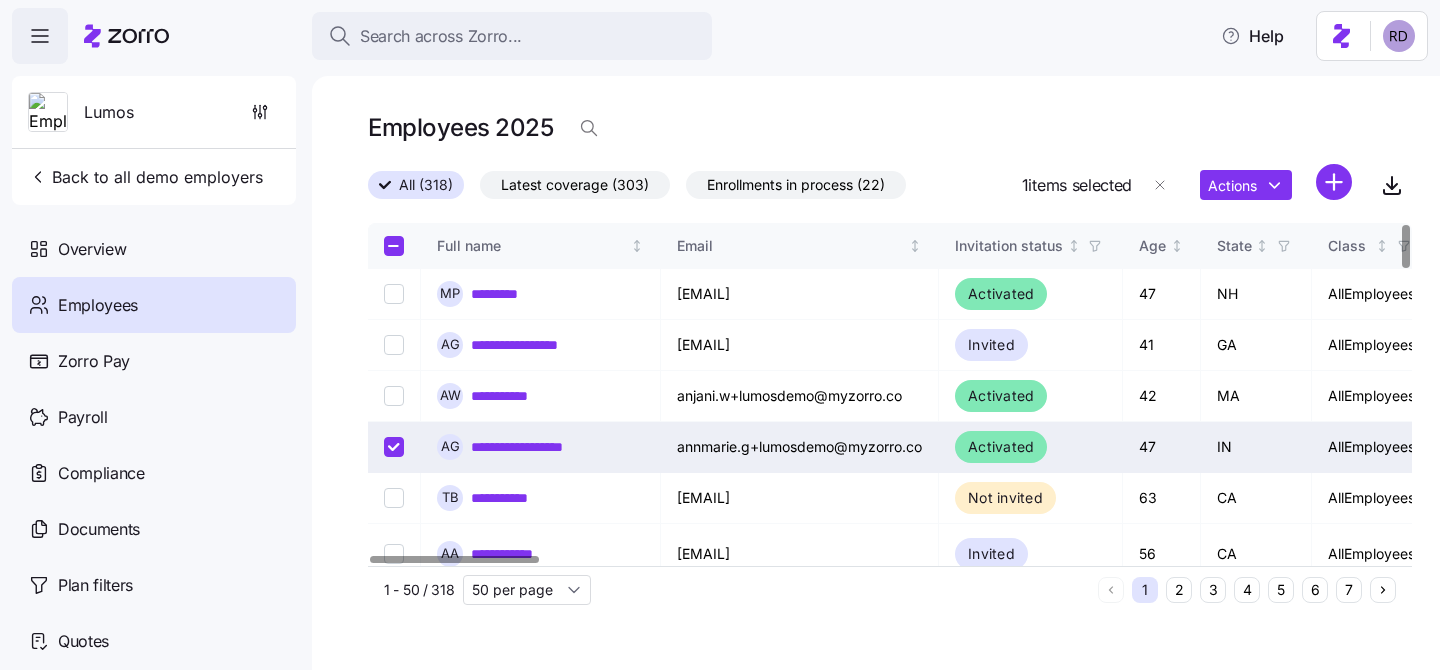 click at bounding box center (394, 447) 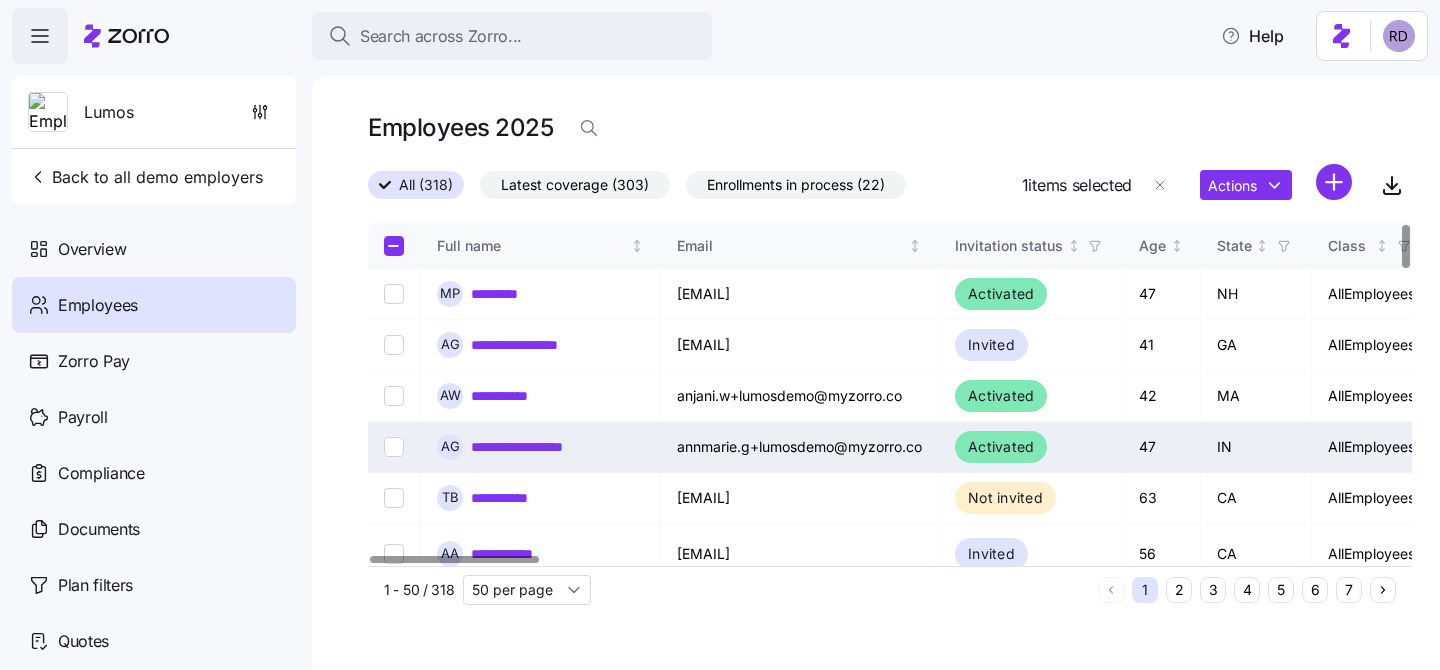 checkbox on "false" 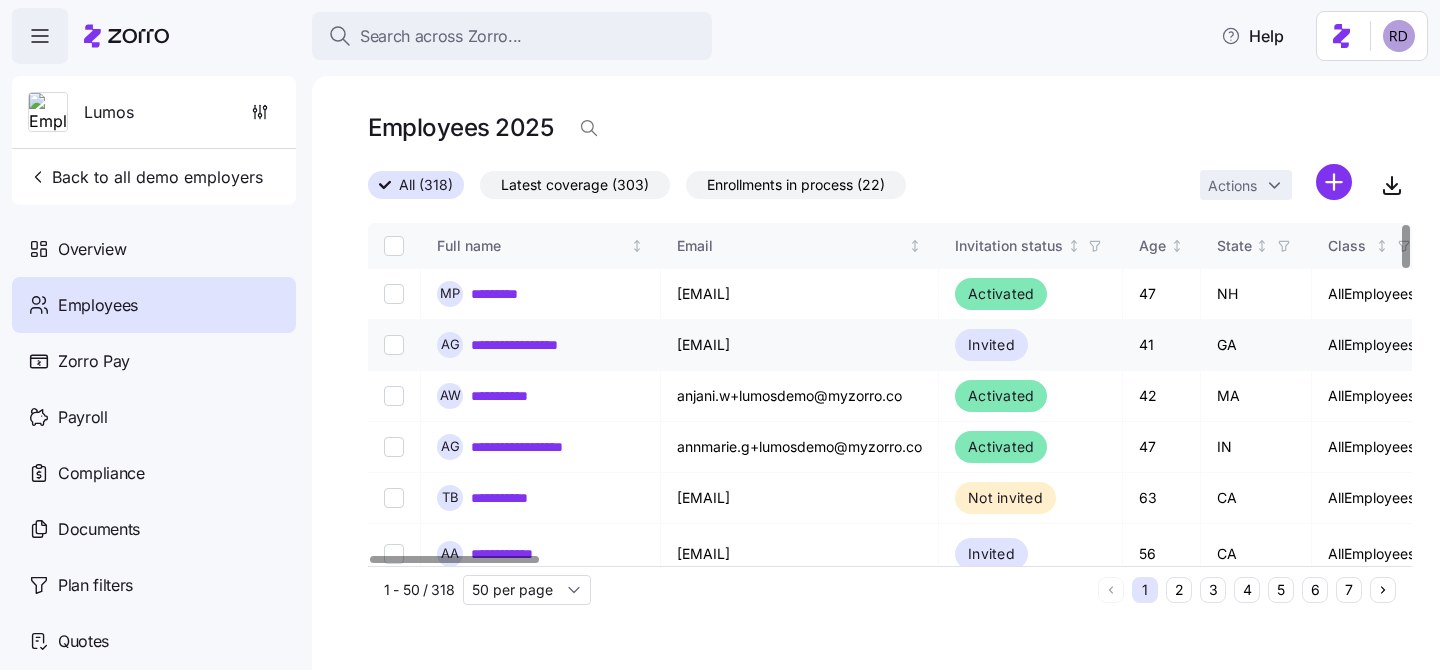 click at bounding box center (394, 345) 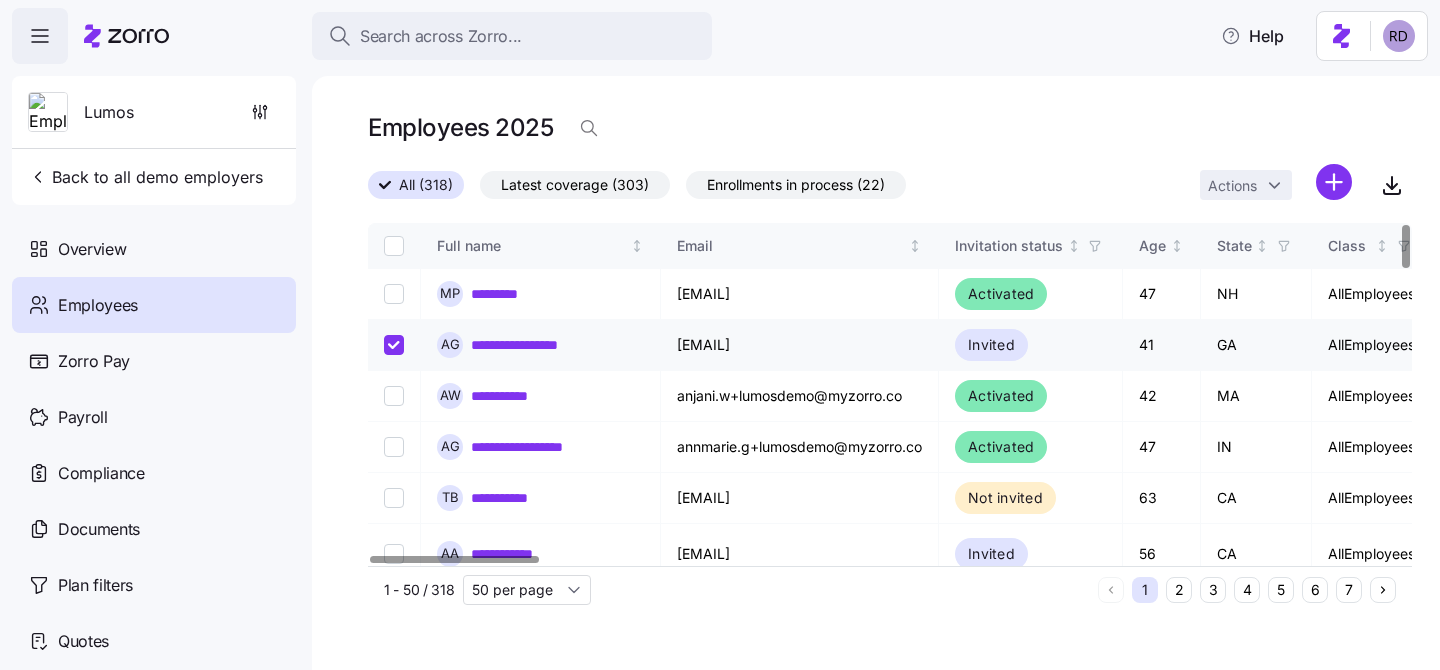 checkbox on "true" 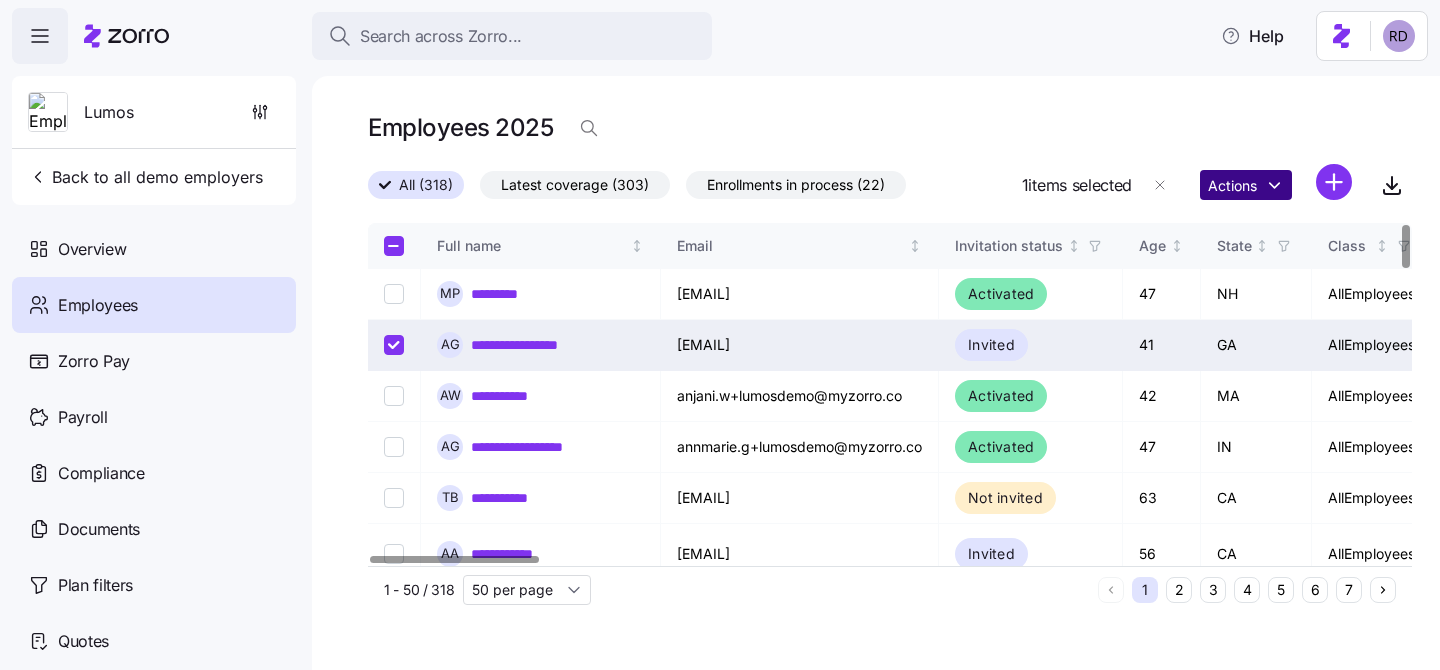 click on "**********" at bounding box center [720, 329] 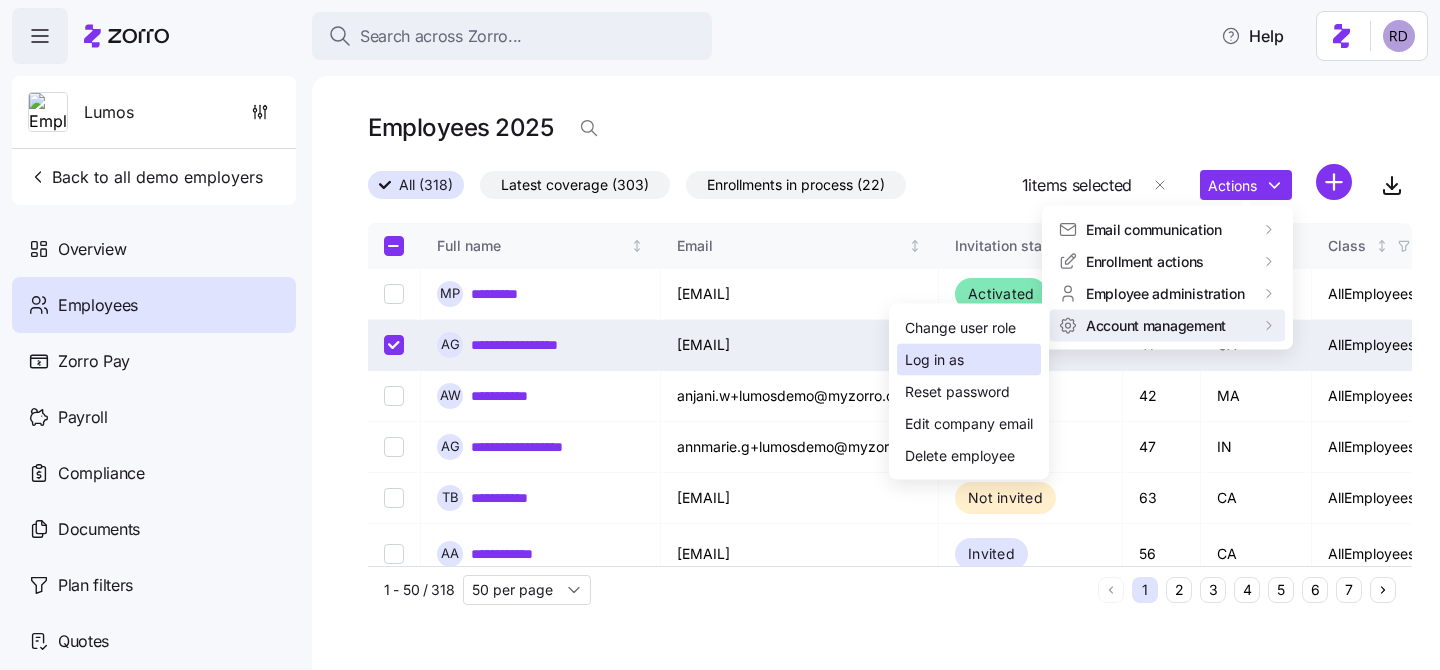 click on "Log in as" at bounding box center (969, 360) 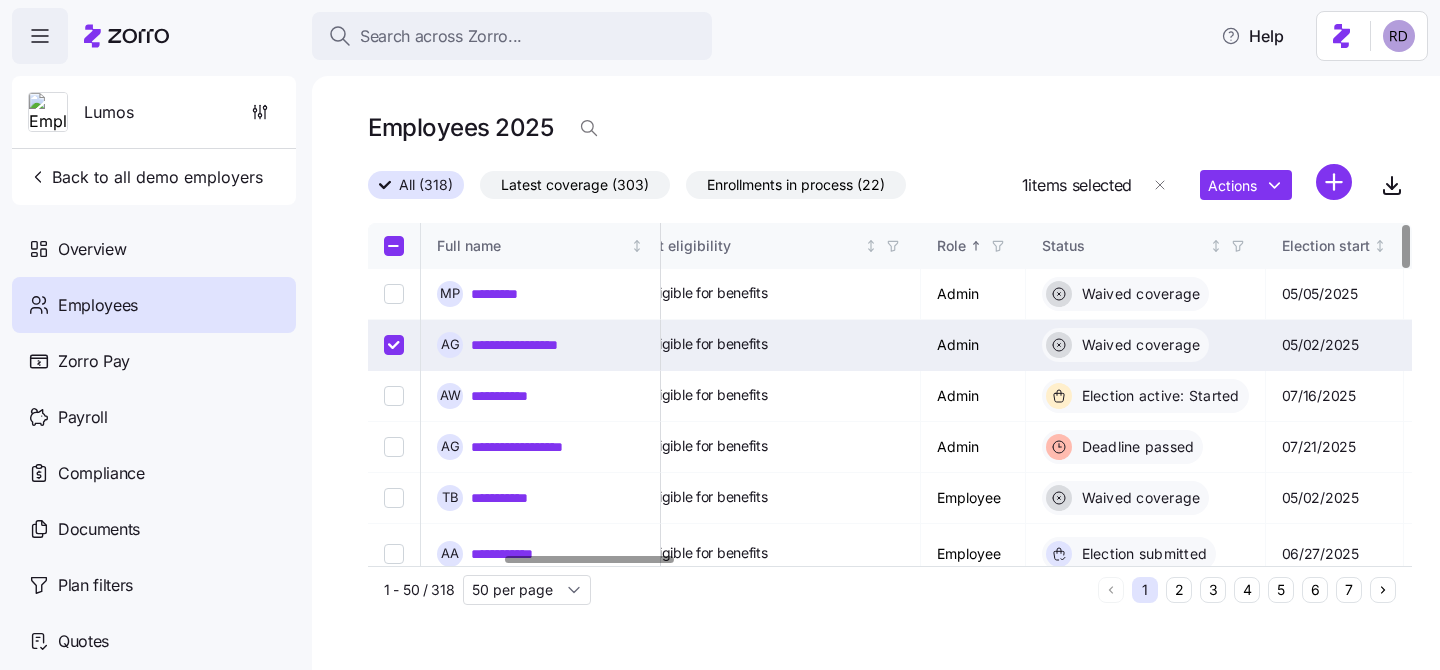 scroll, scrollTop: 0, scrollLeft: 836, axis: horizontal 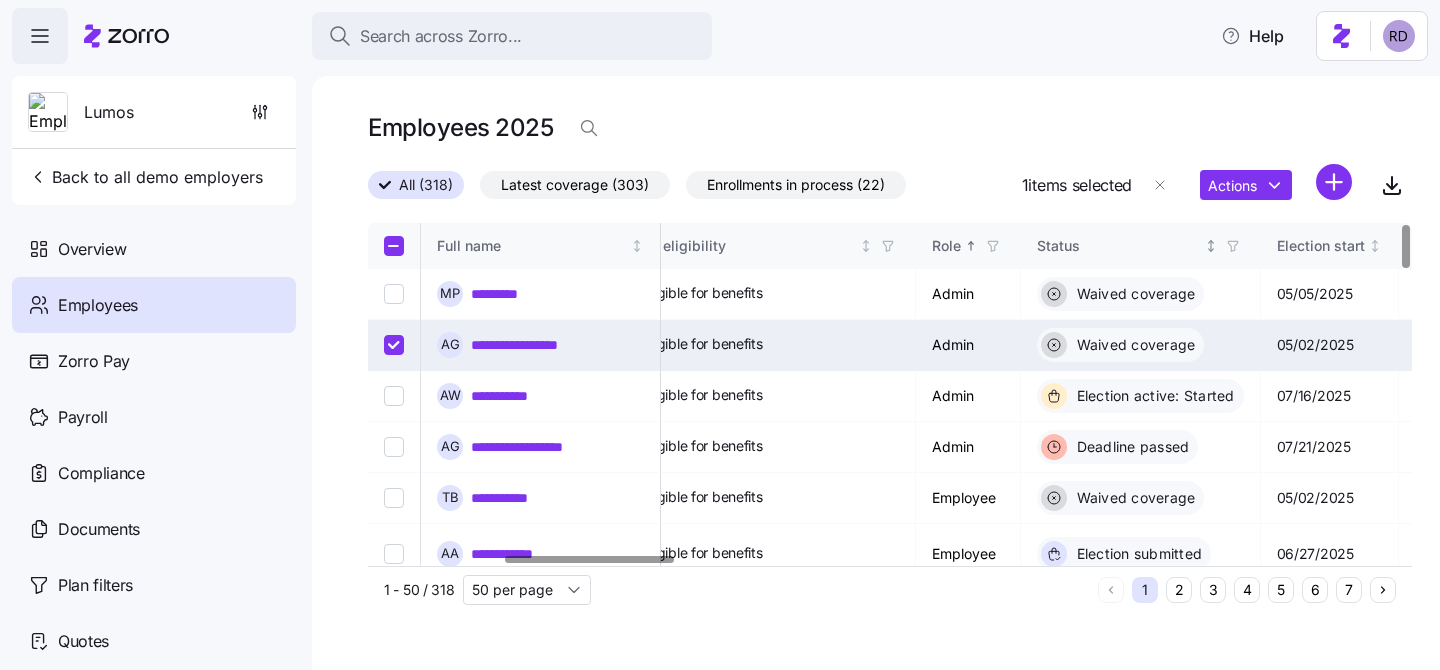 click on "Status" at bounding box center [1141, 246] 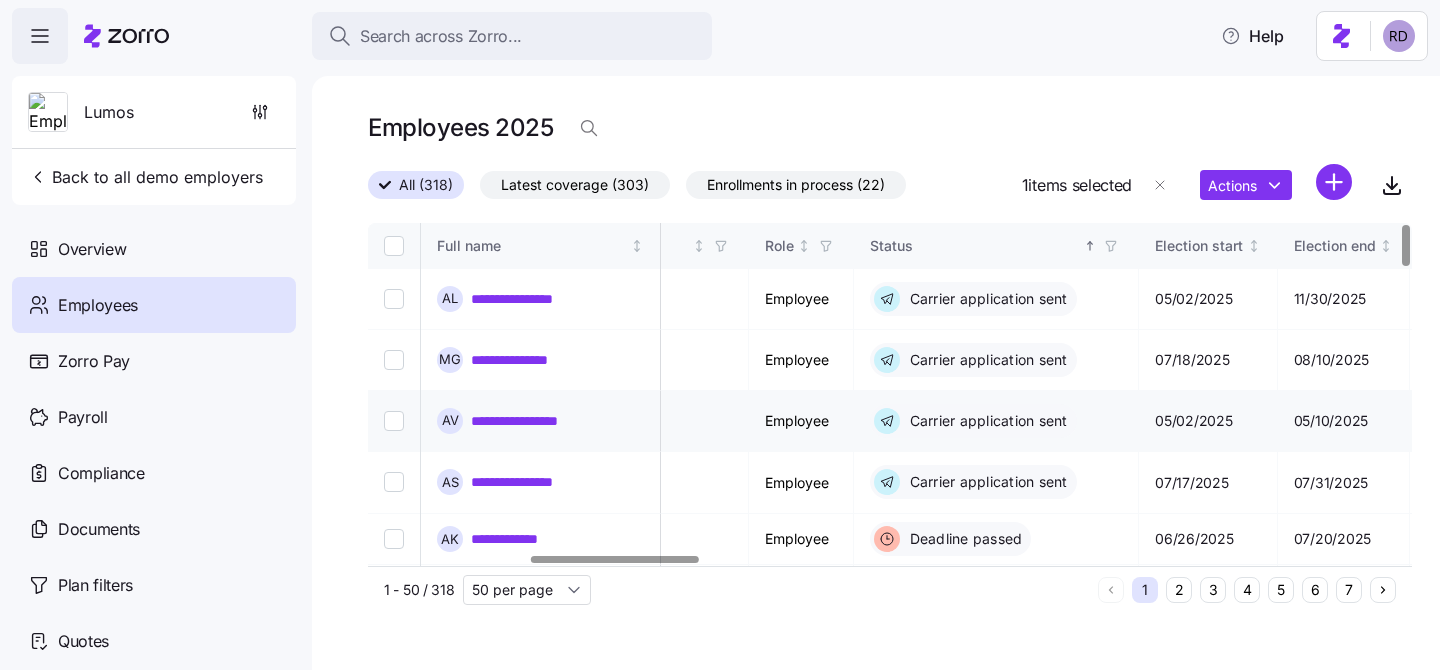 scroll, scrollTop: 0, scrollLeft: 1015, axis: horizontal 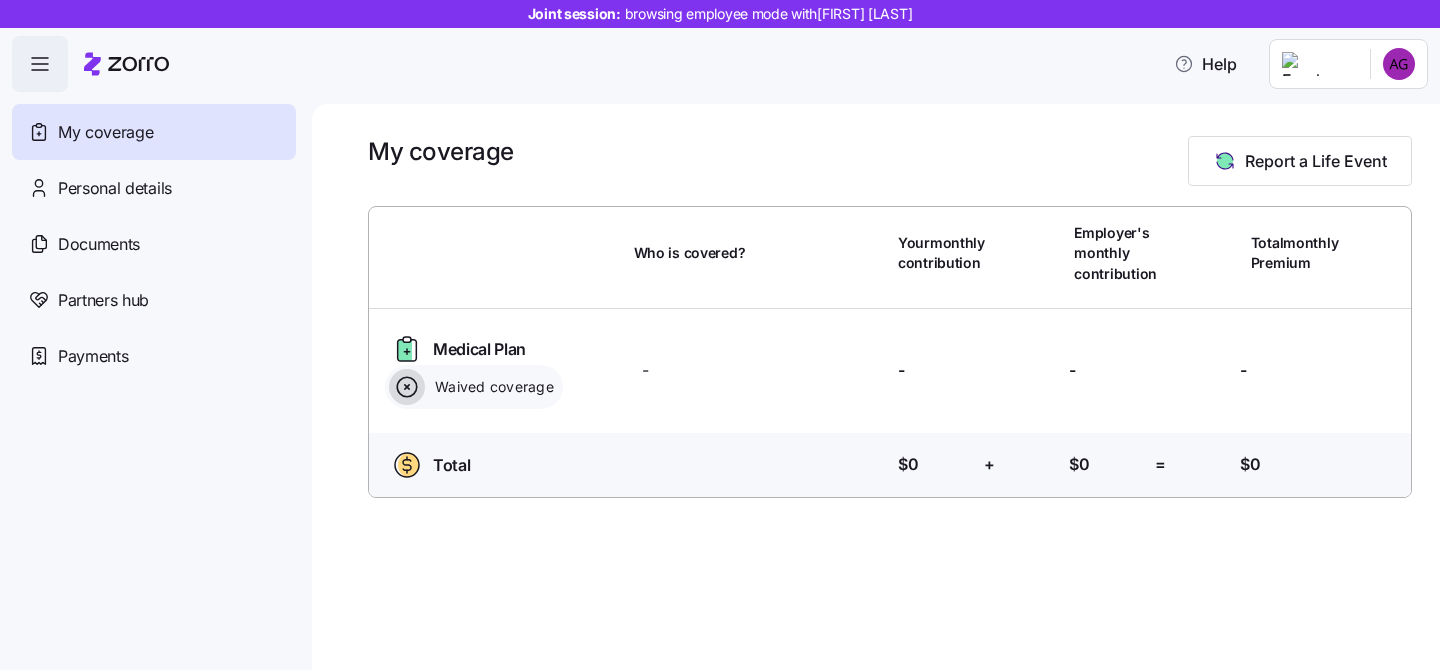 click on "Joint session: browsing employee mode with [FIRST] [LAST] Help My coverage Personal details Documents Partners hub Payments My coverage Report a Life Event Who is covered? Your monthly contribution Employer's monthly contribution Total monthly Premium Medical Plan Waived coverage Who is covered? - Your contribution: - Employer's contribution: - Total Premium: - Total Who is covered? Your contribution: $0 + Employer's contribution: $0 = Total Premium: $0" at bounding box center [720, 329] 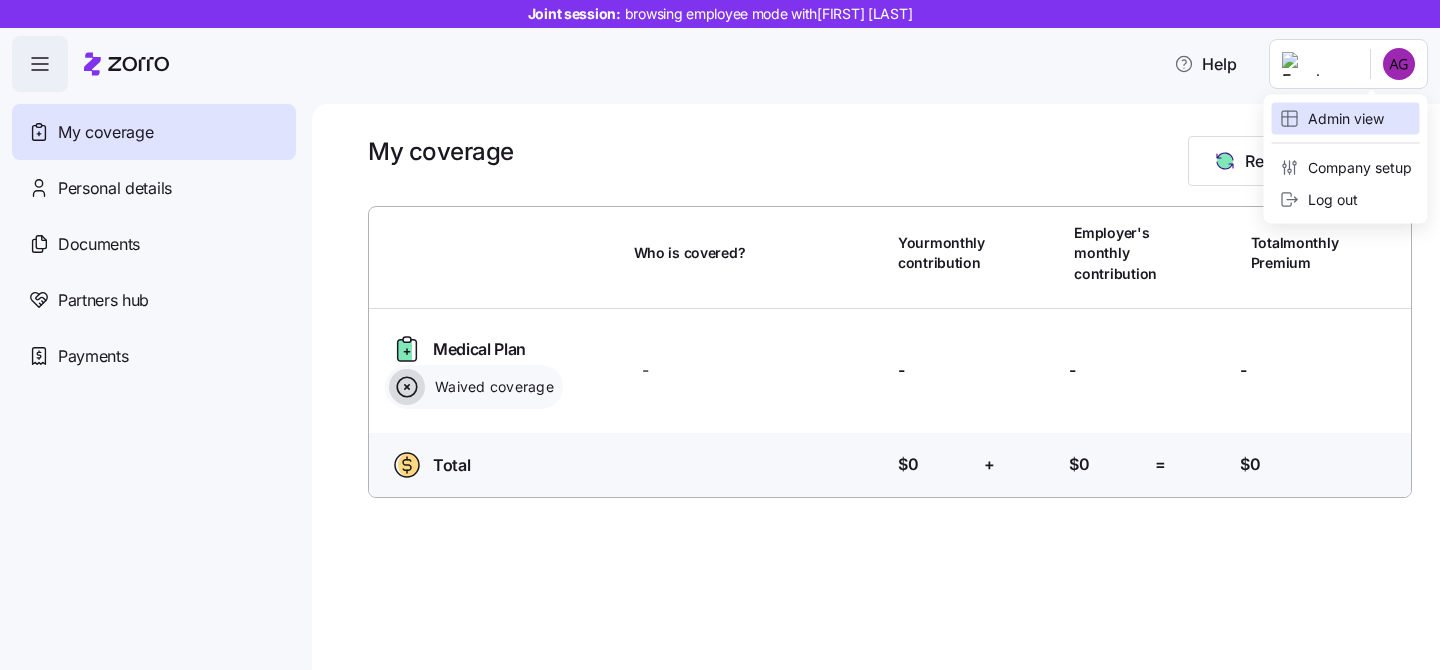 click on "Admin view" at bounding box center (1346, 119) 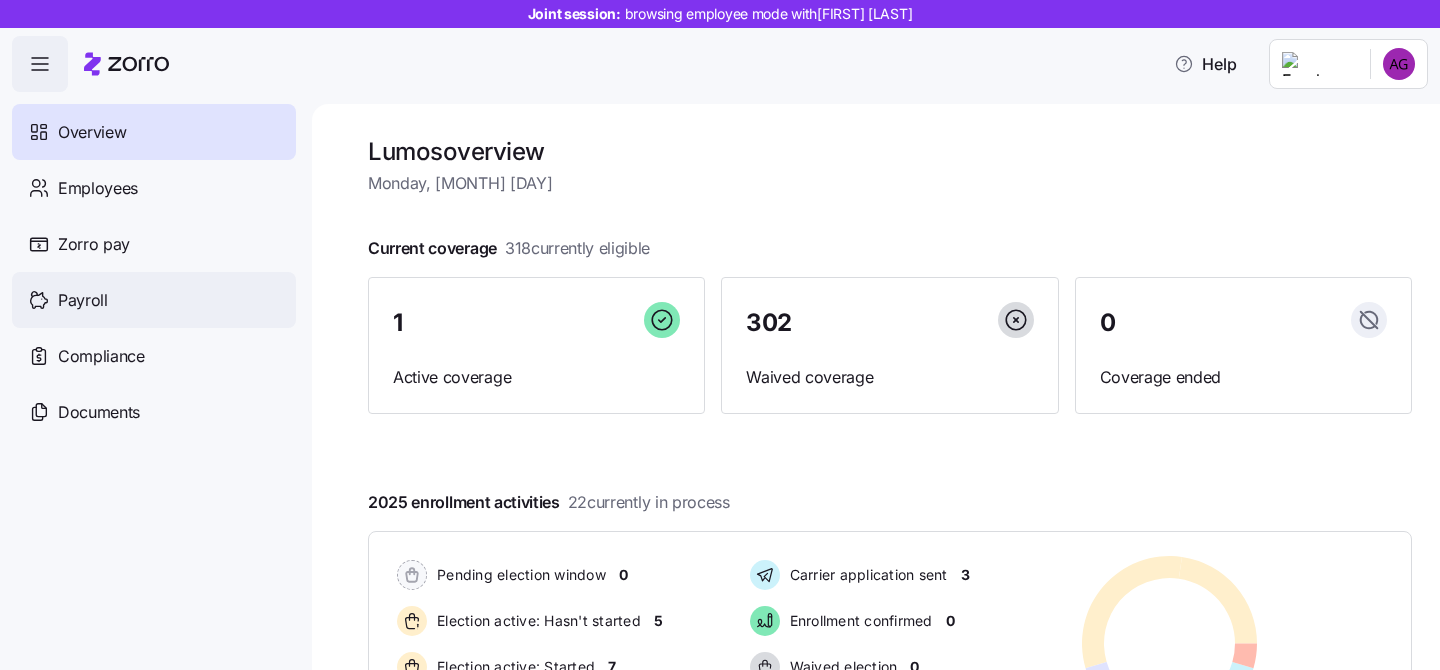 click on "Payroll" at bounding box center (154, 300) 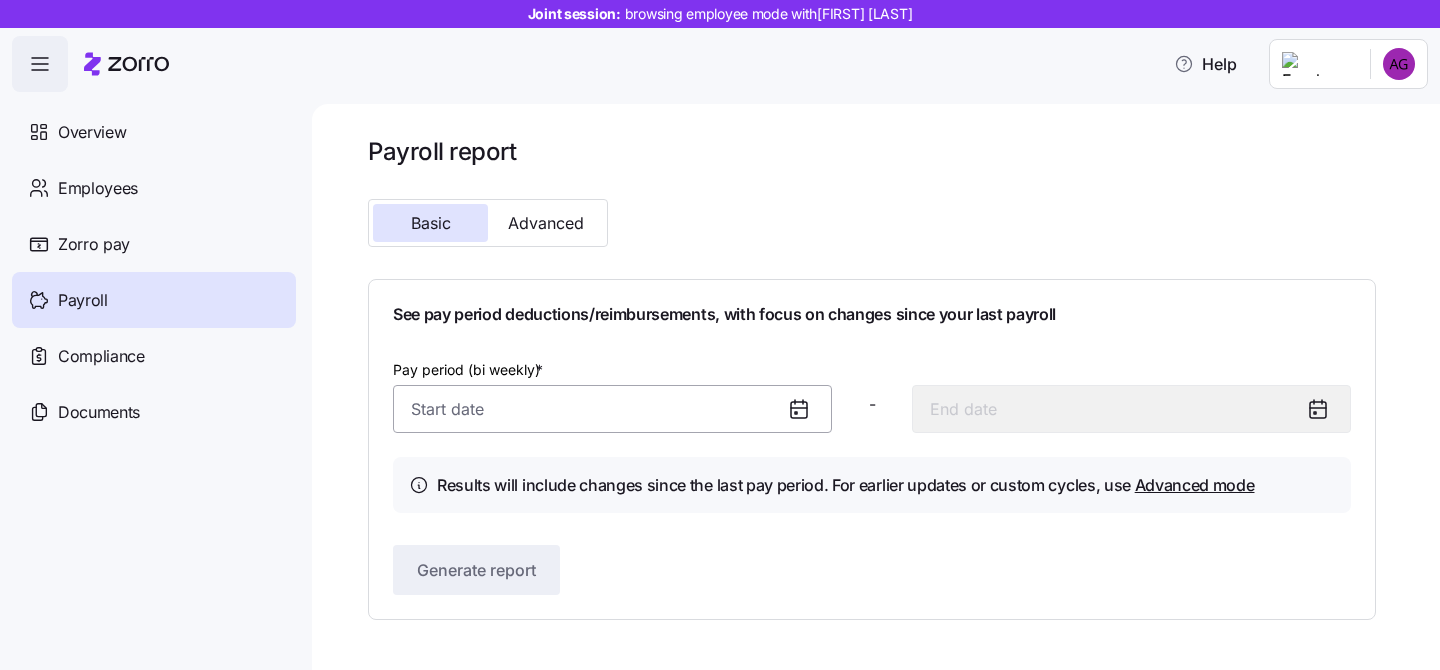 click on "Pay period (bi weekly)  *" at bounding box center (612, 409) 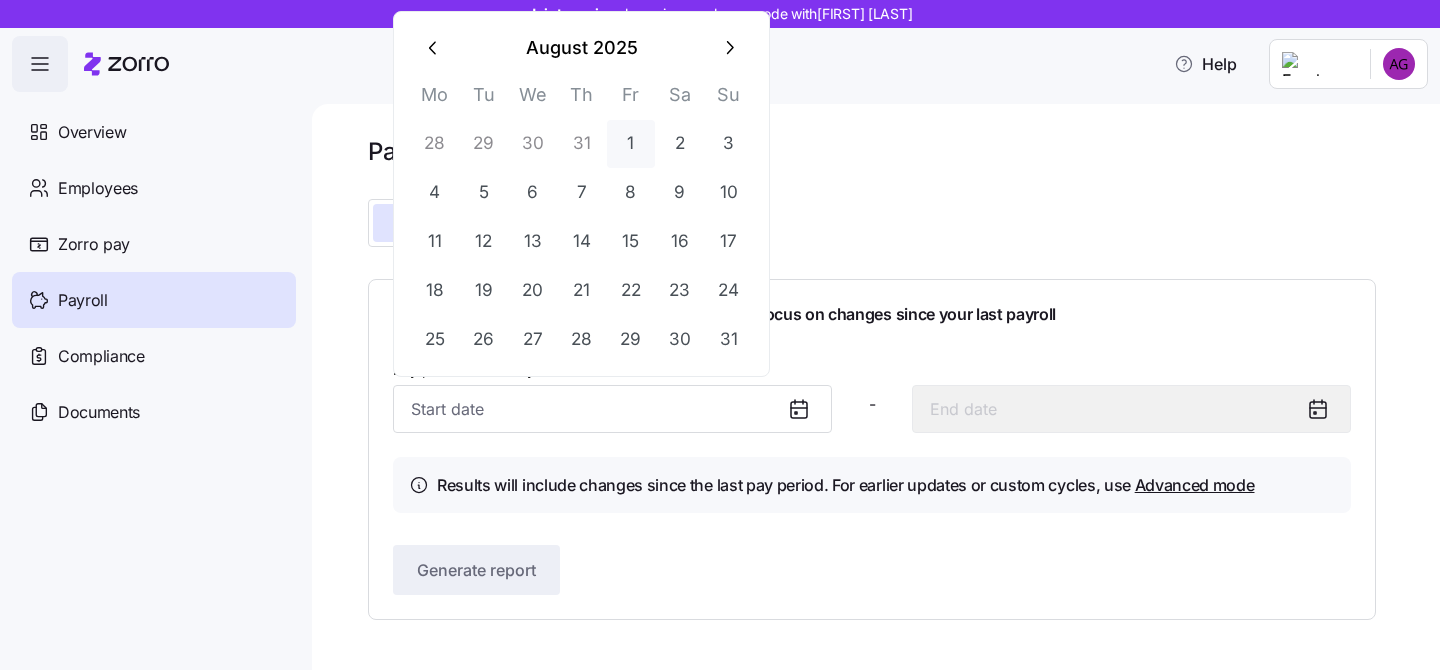 click on "1" at bounding box center [631, 144] 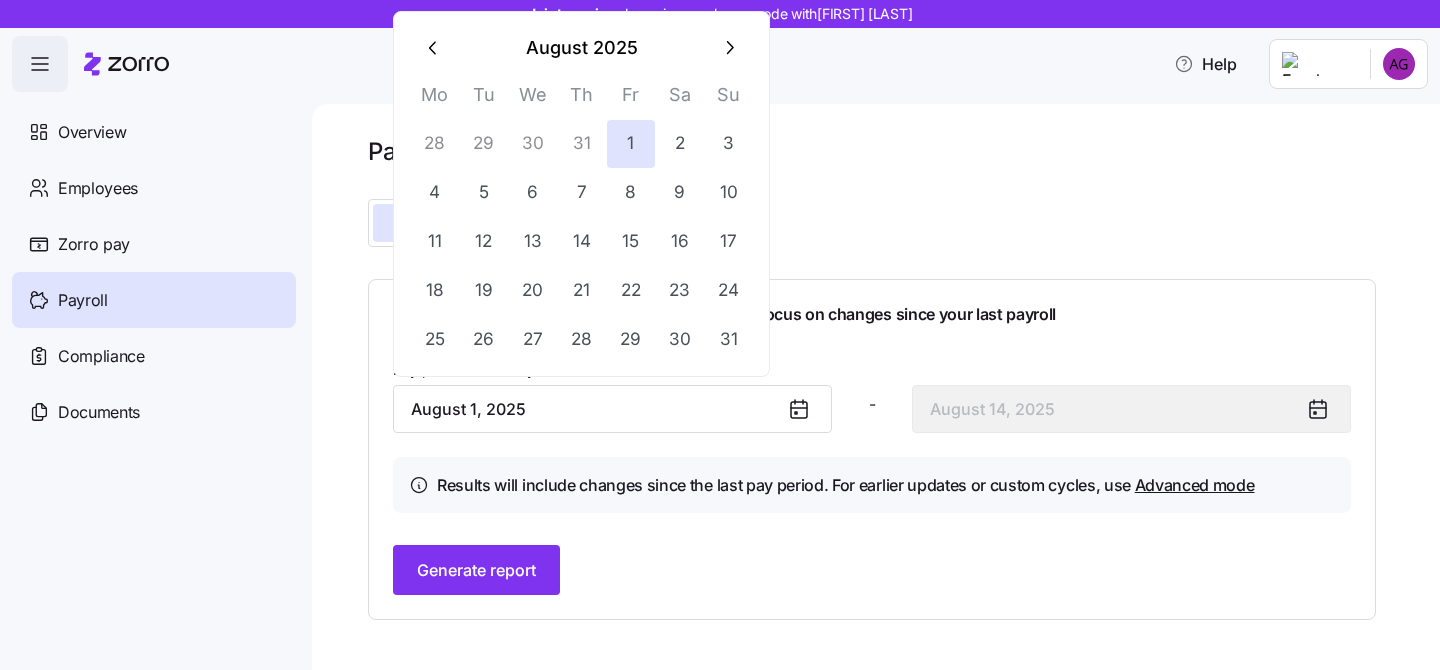 click on "Results will include changes since the last pay period. For earlier updates or custom cycles, use   Advanced mode" at bounding box center (872, 485) 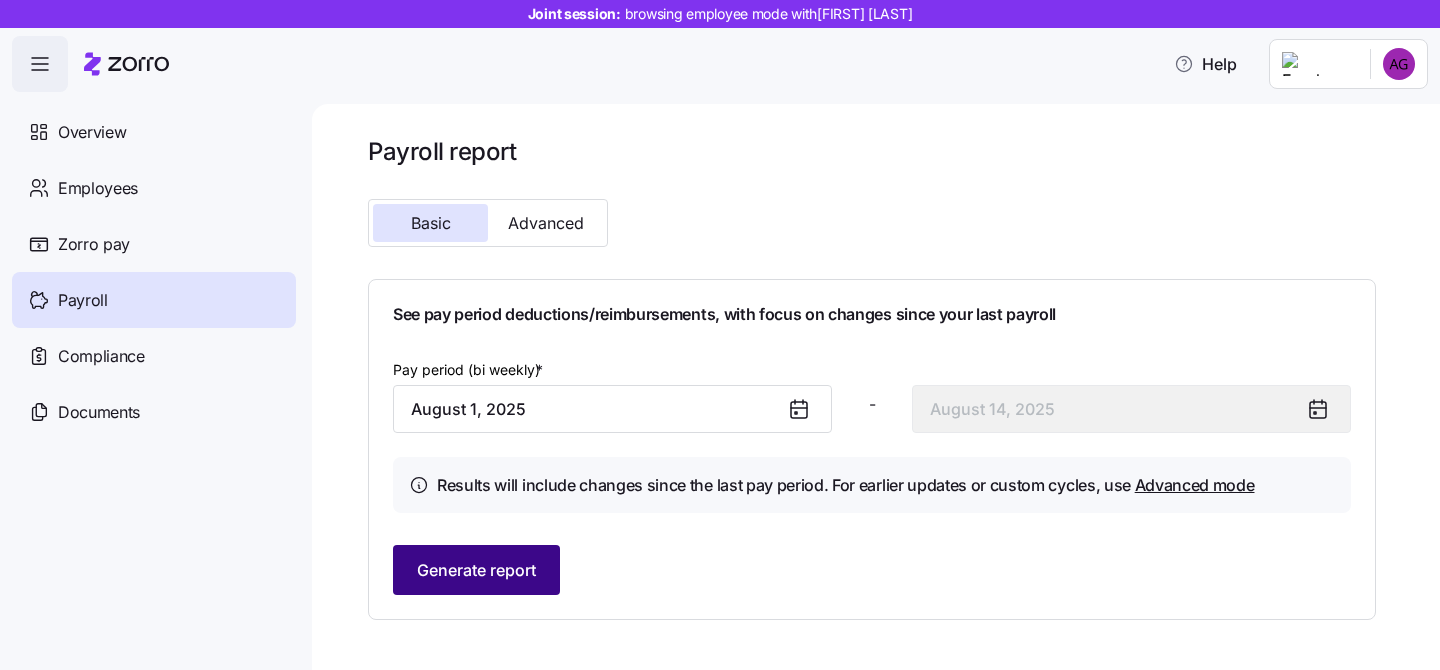 click on "Generate report" at bounding box center [476, 570] 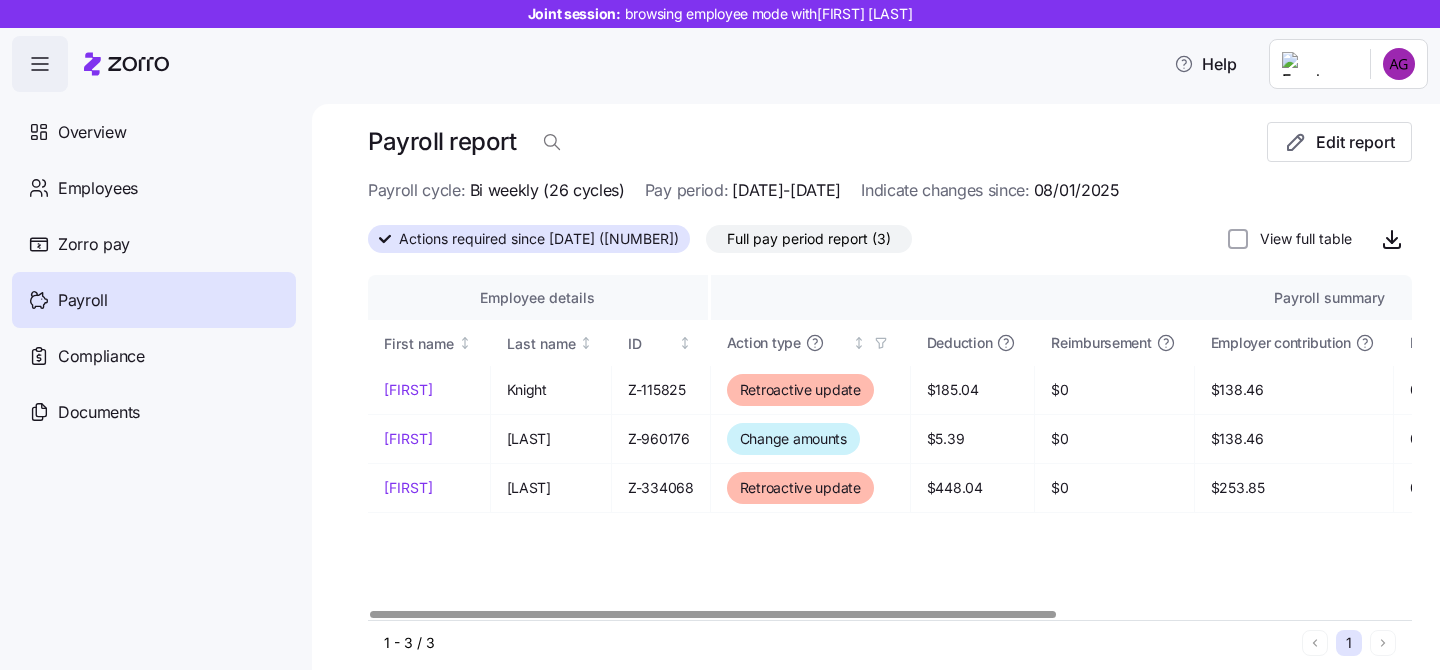 scroll, scrollTop: 7, scrollLeft: 0, axis: vertical 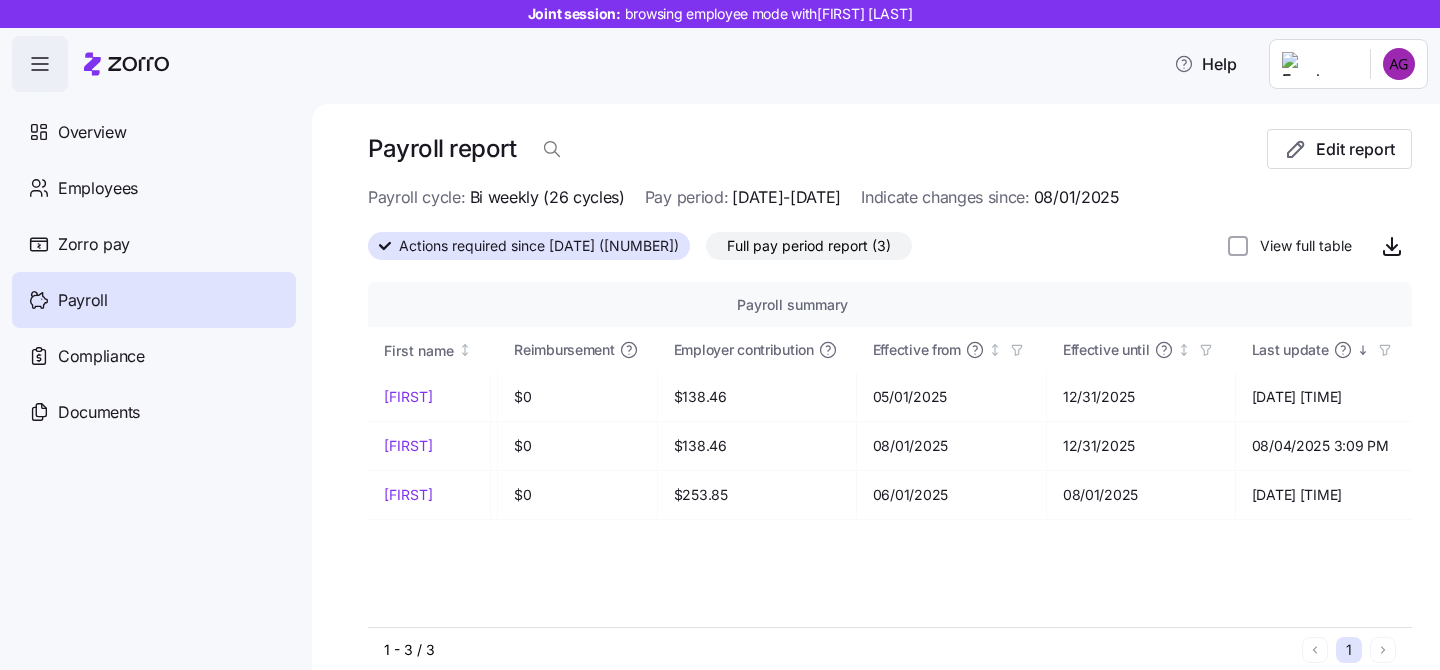 click on "View full table" at bounding box center [1320, 246] 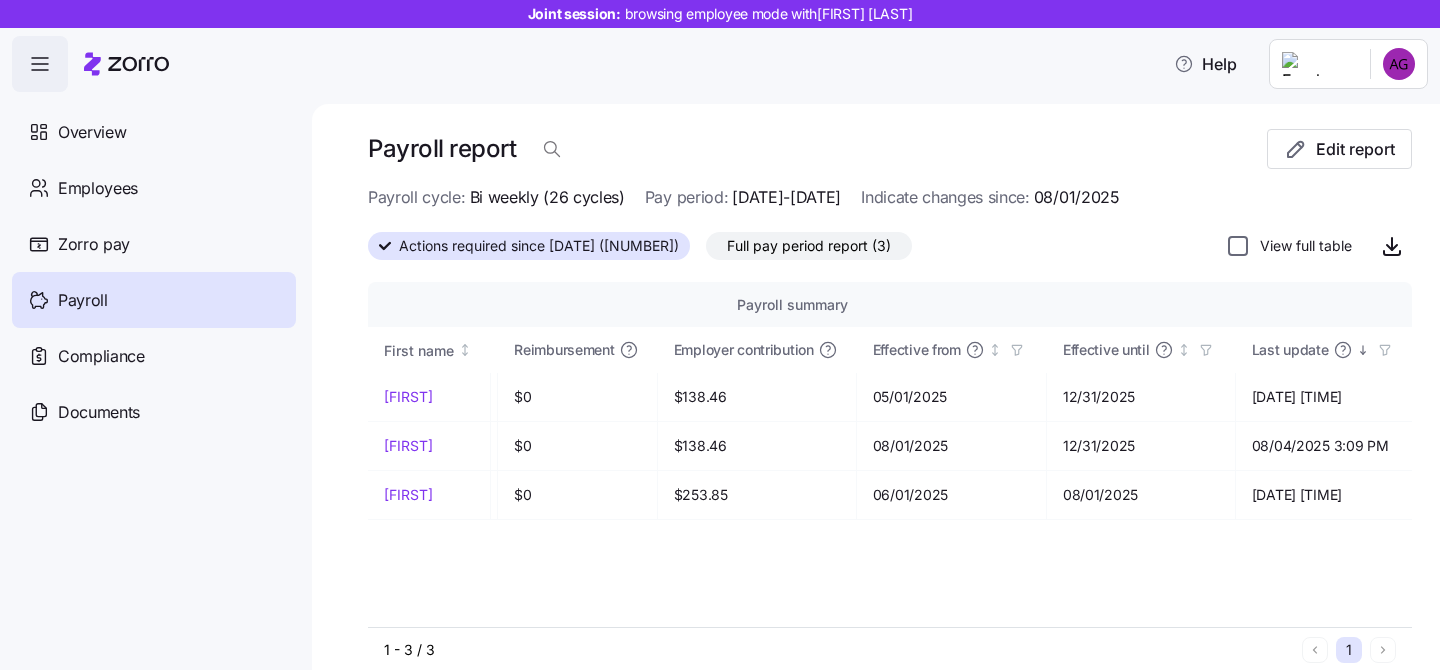click on "View full table" at bounding box center [1238, 246] 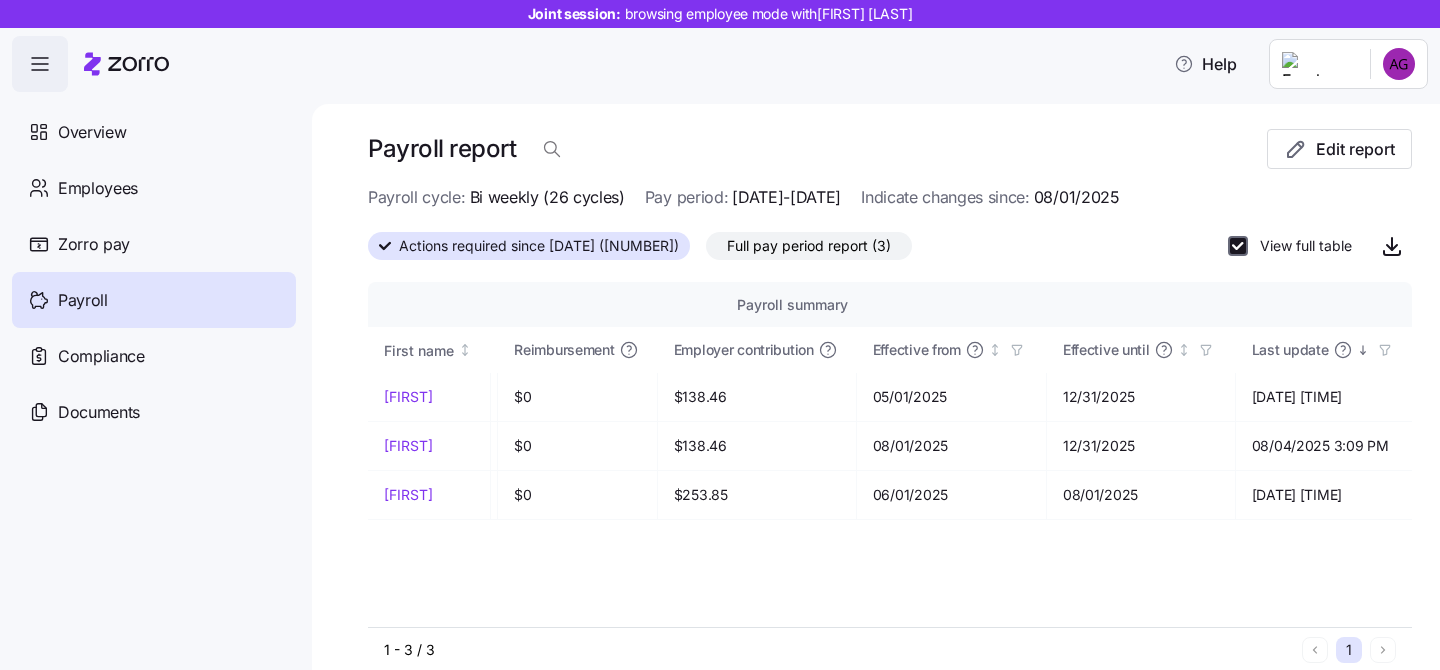 checkbox on "true" 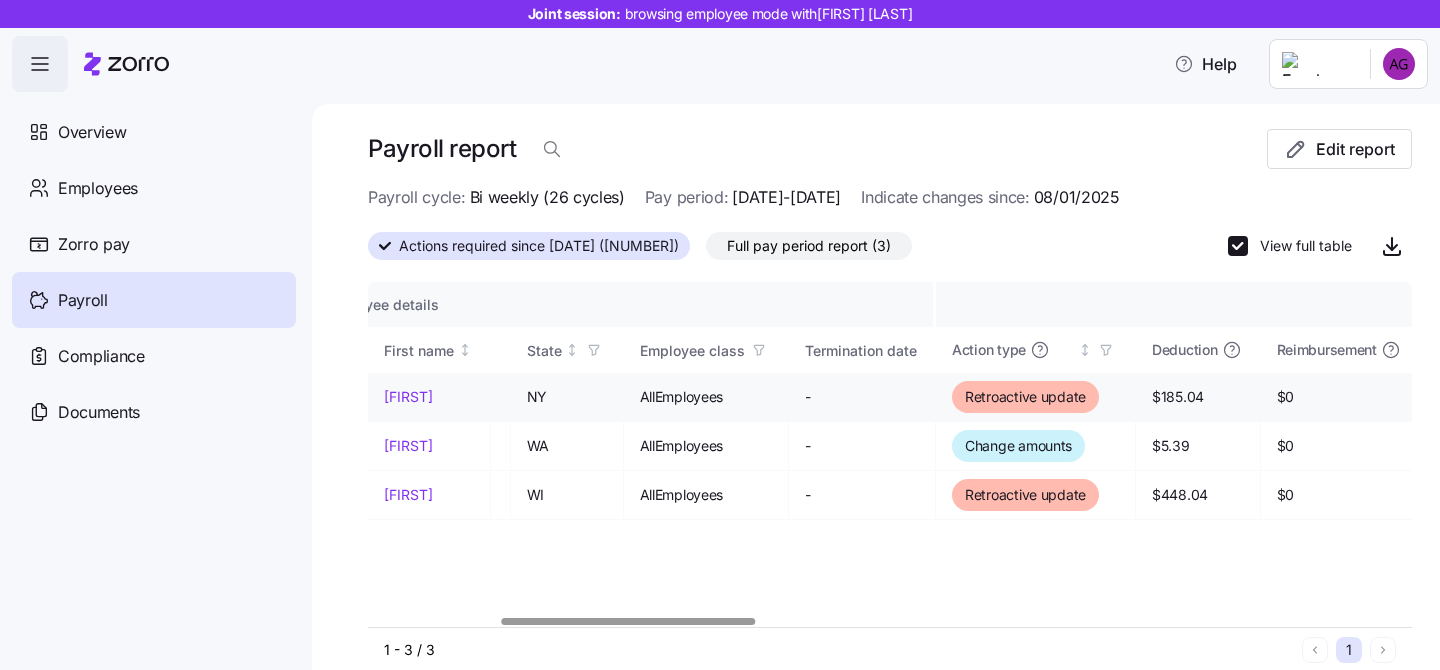scroll, scrollTop: 0, scrollLeft: 0, axis: both 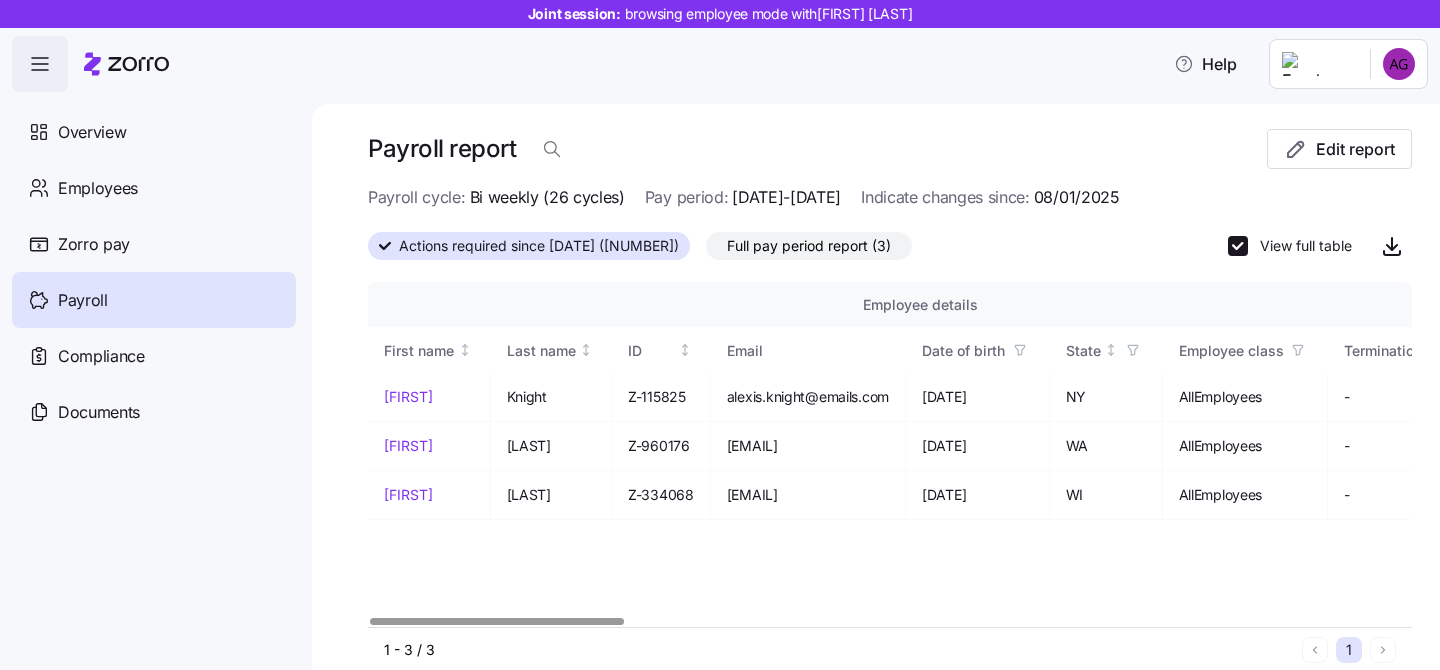 click at bounding box center [890, 621] 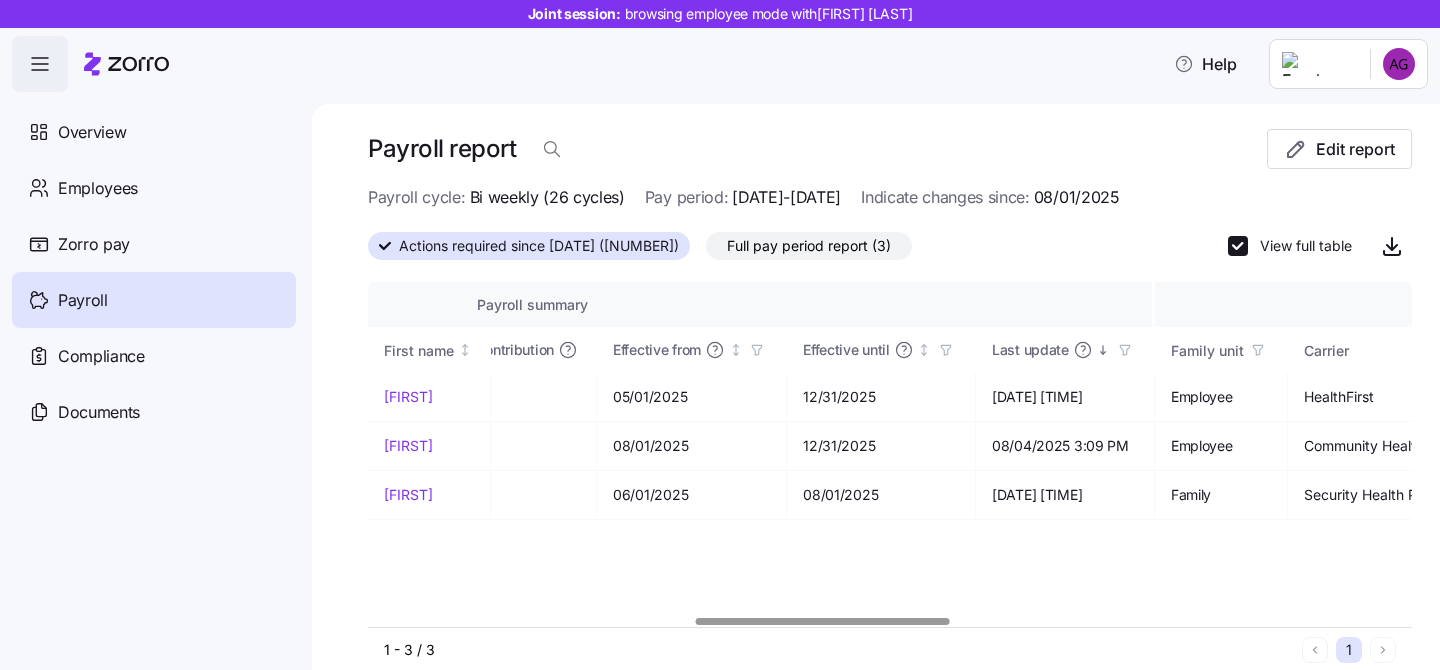 scroll, scrollTop: 0, scrollLeft: 1815, axis: horizontal 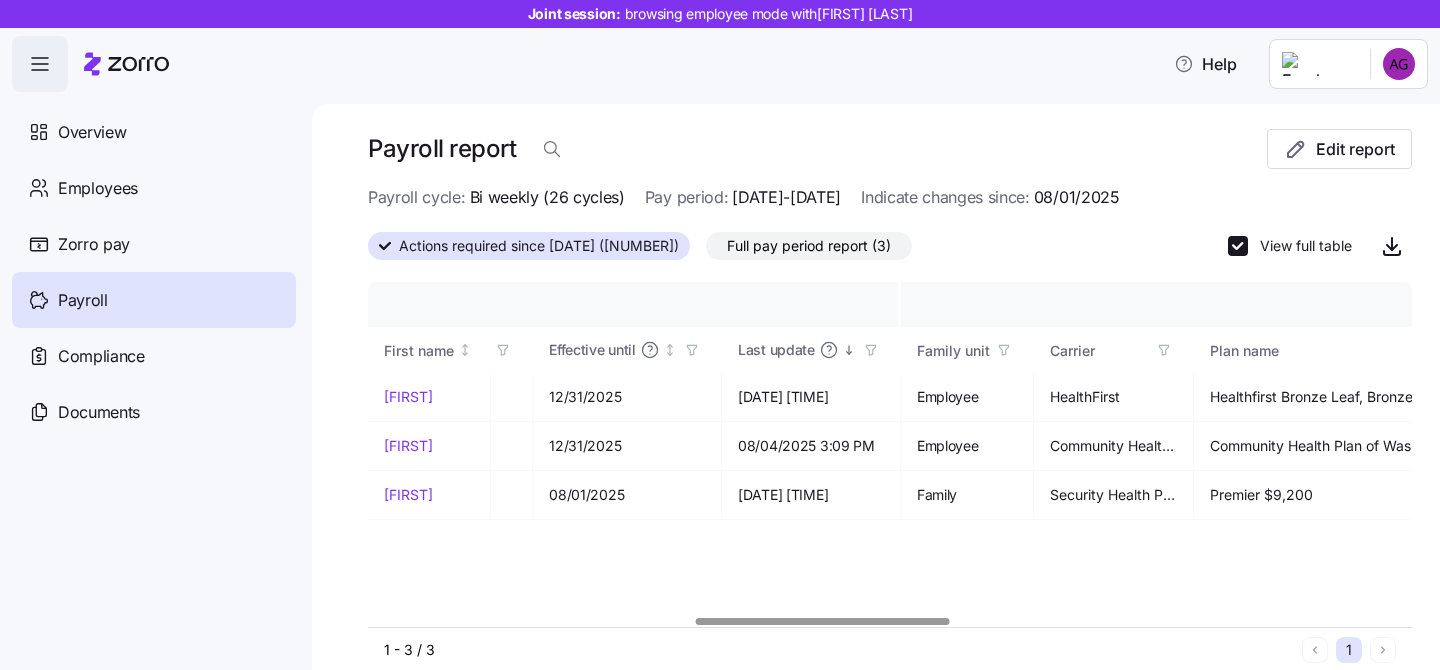 click at bounding box center [823, 621] 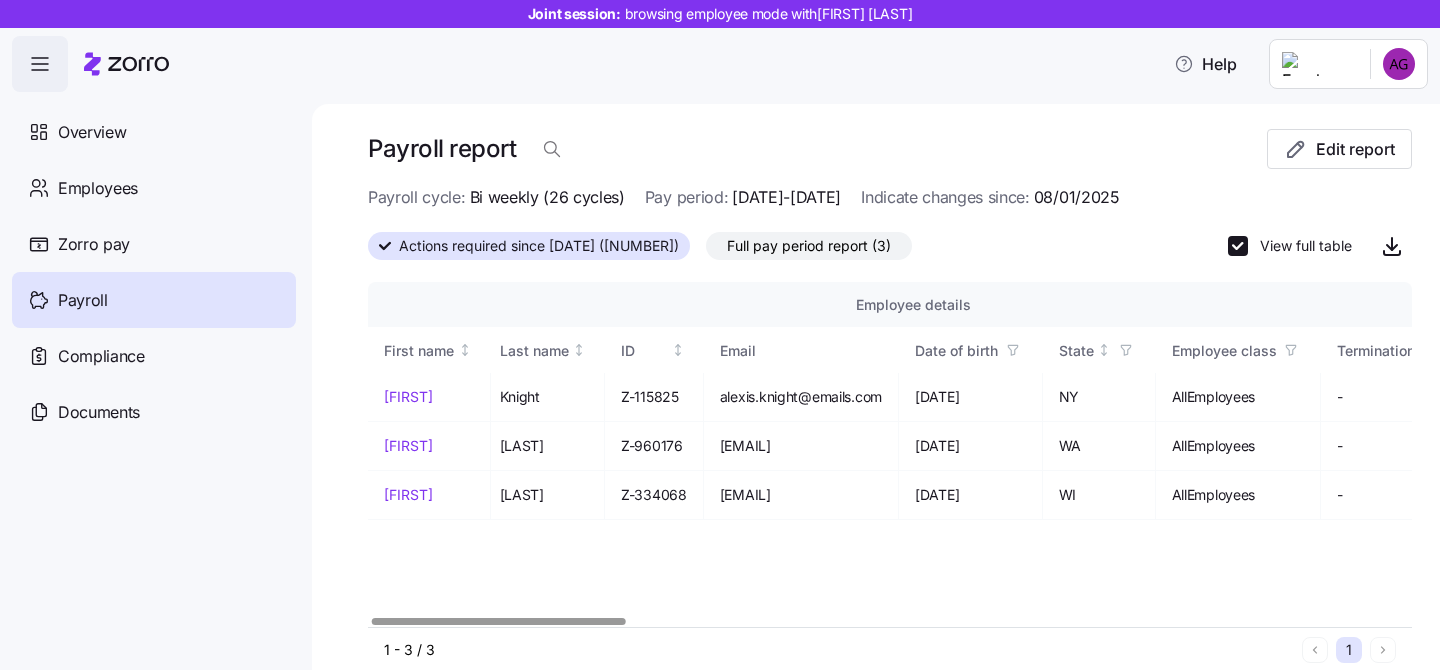 scroll, scrollTop: 0, scrollLeft: 0, axis: both 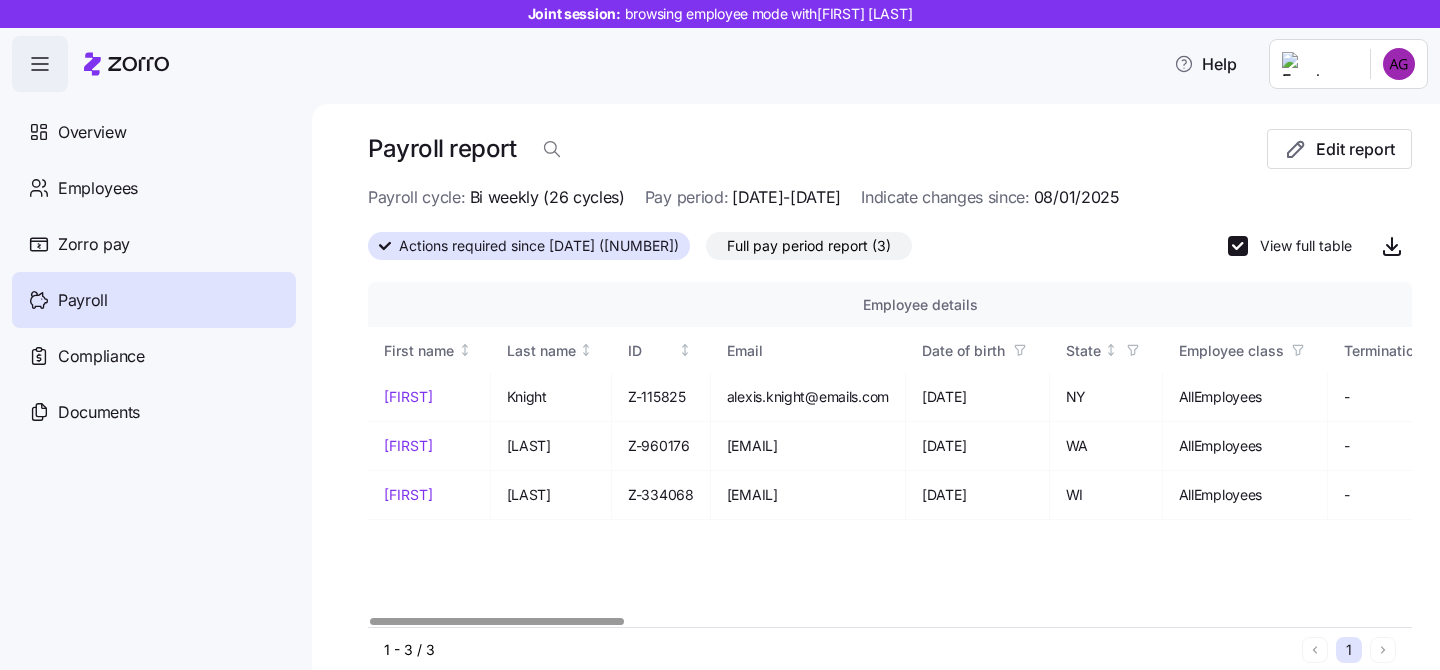 click at bounding box center (497, 621) 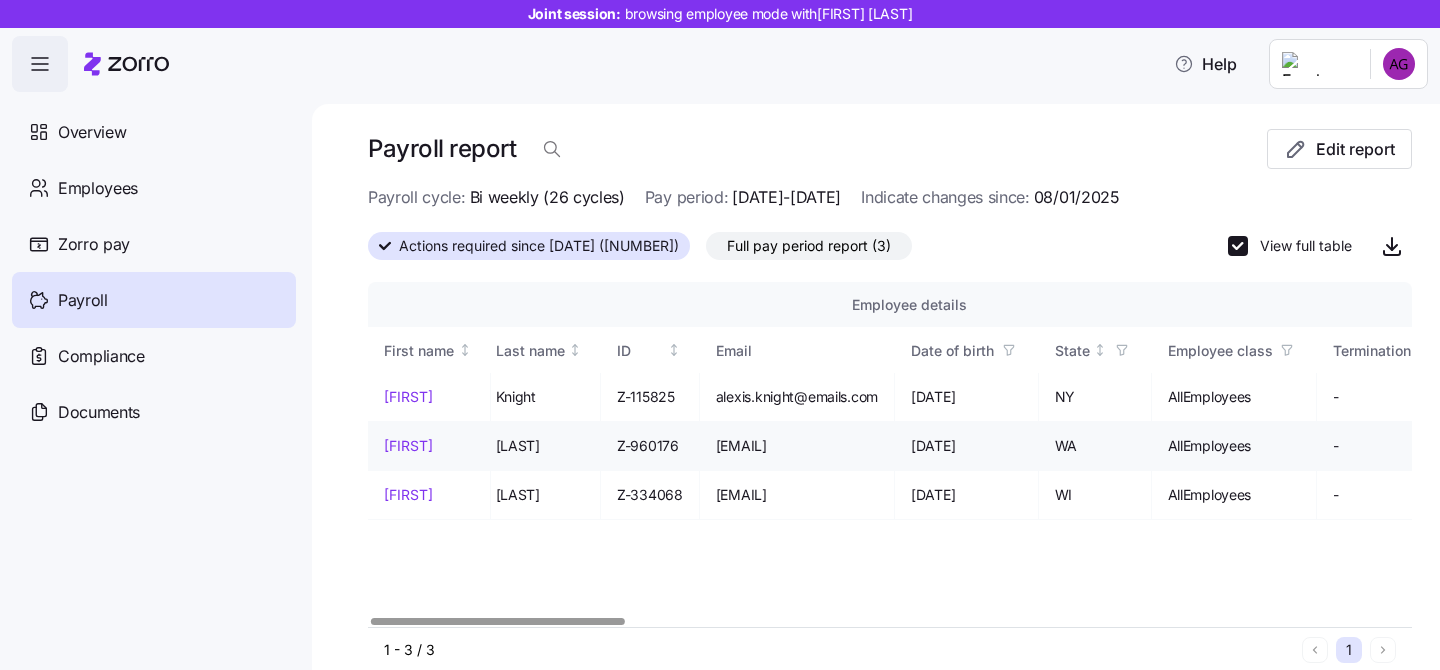 scroll, scrollTop: 0, scrollLeft: 0, axis: both 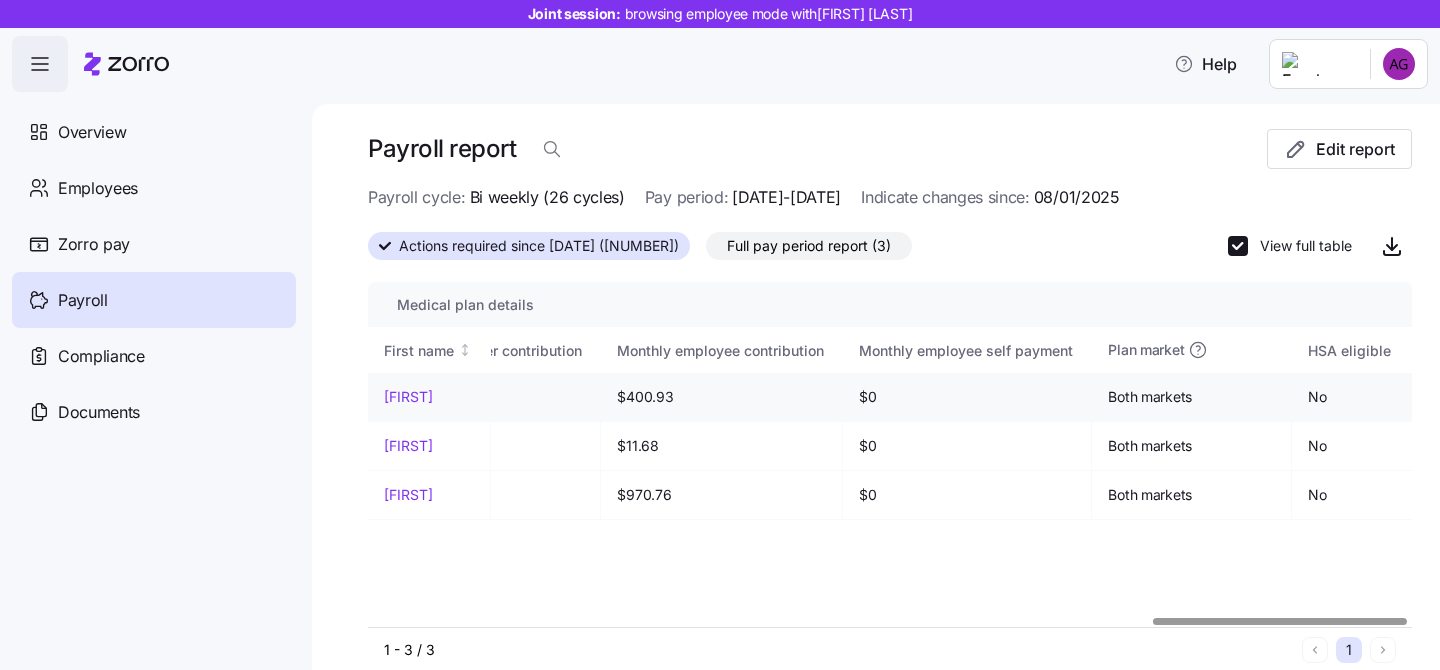 click on "Alexis" at bounding box center (429, 397) 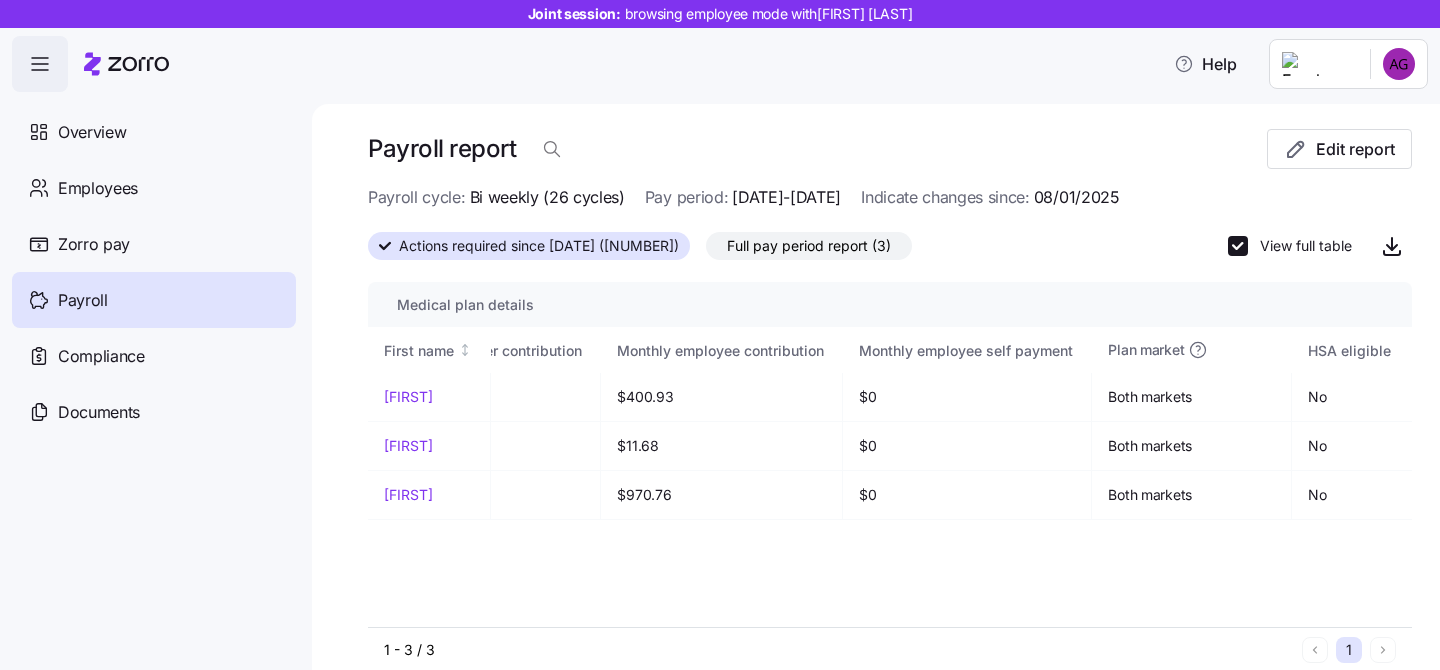 click on "Full pay period report (3)" at bounding box center [809, 246] 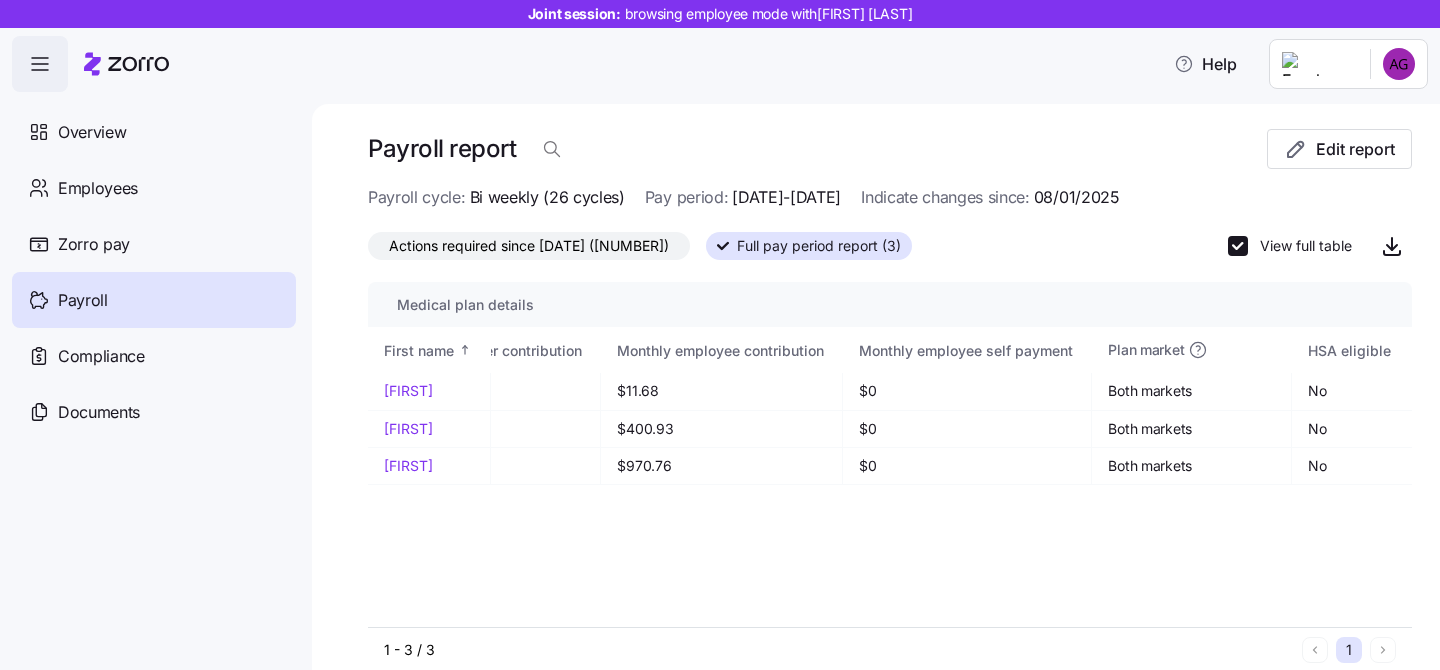 scroll, scrollTop: 0, scrollLeft: 3030, axis: horizontal 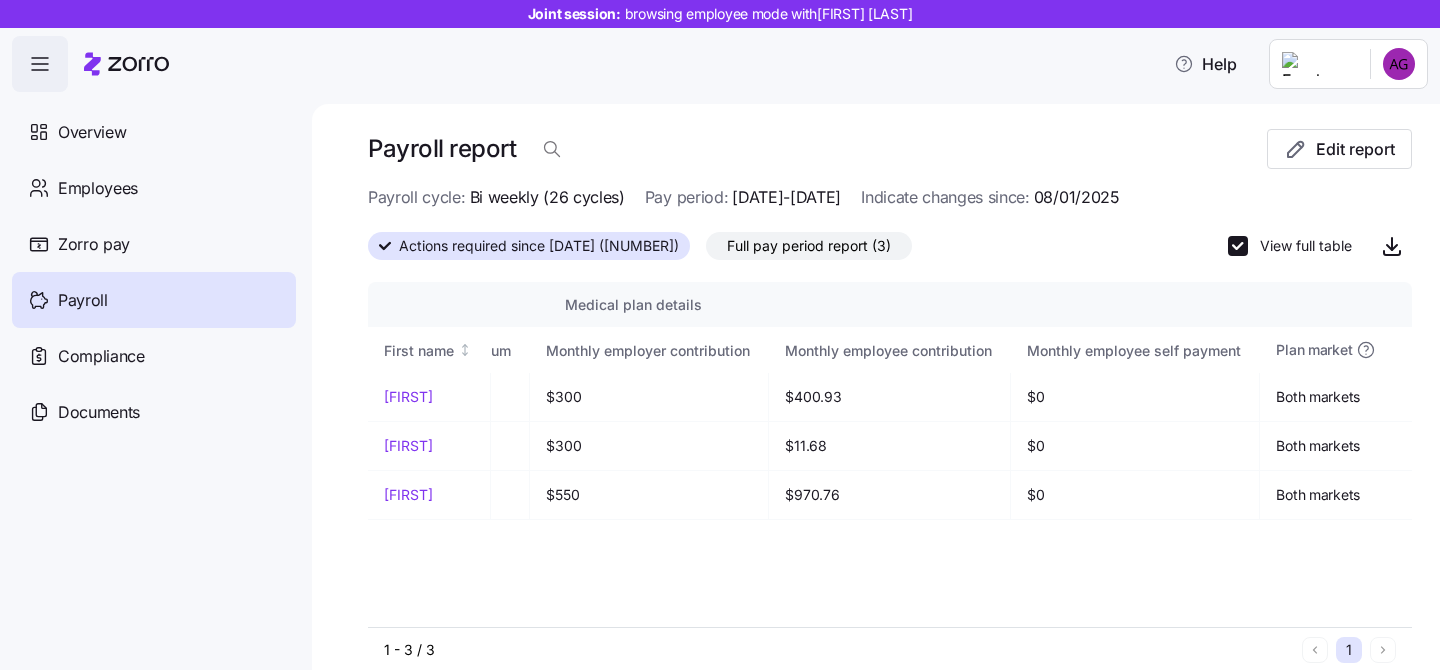 click on "Full pay period report (3)" at bounding box center [809, 246] 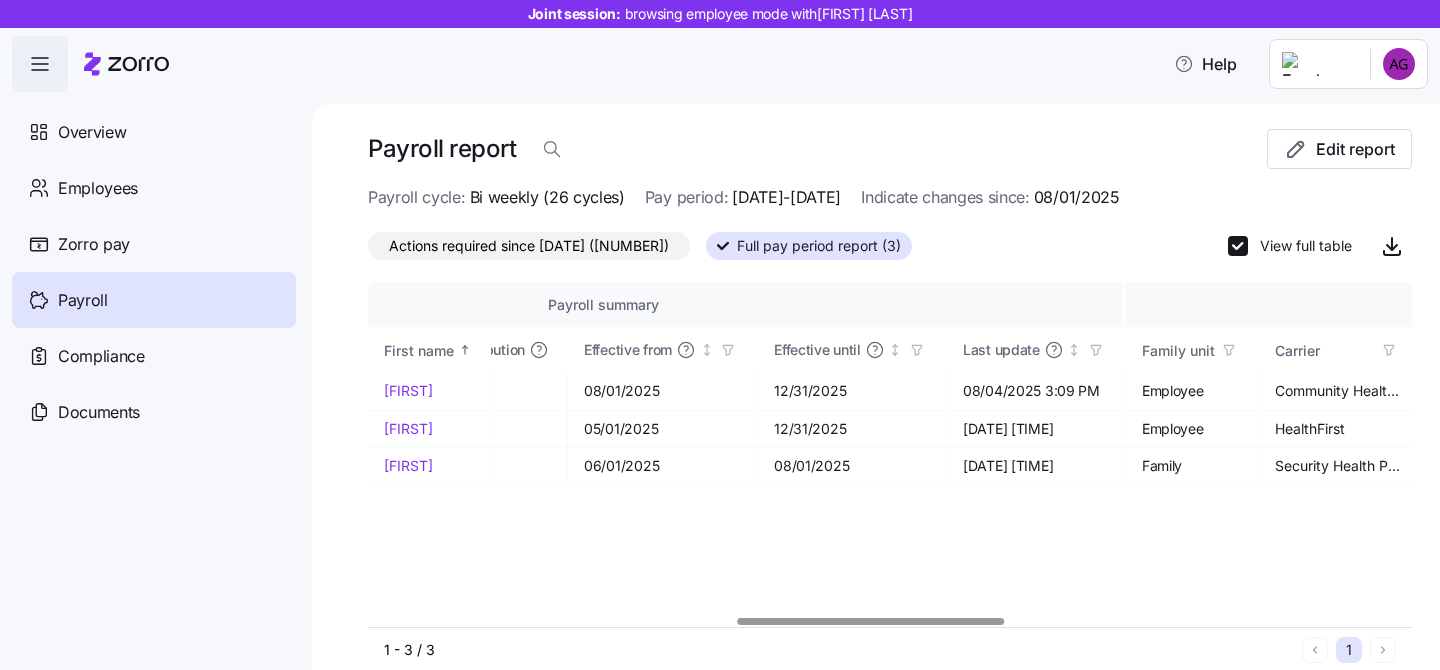 scroll, scrollTop: 0, scrollLeft: 0, axis: both 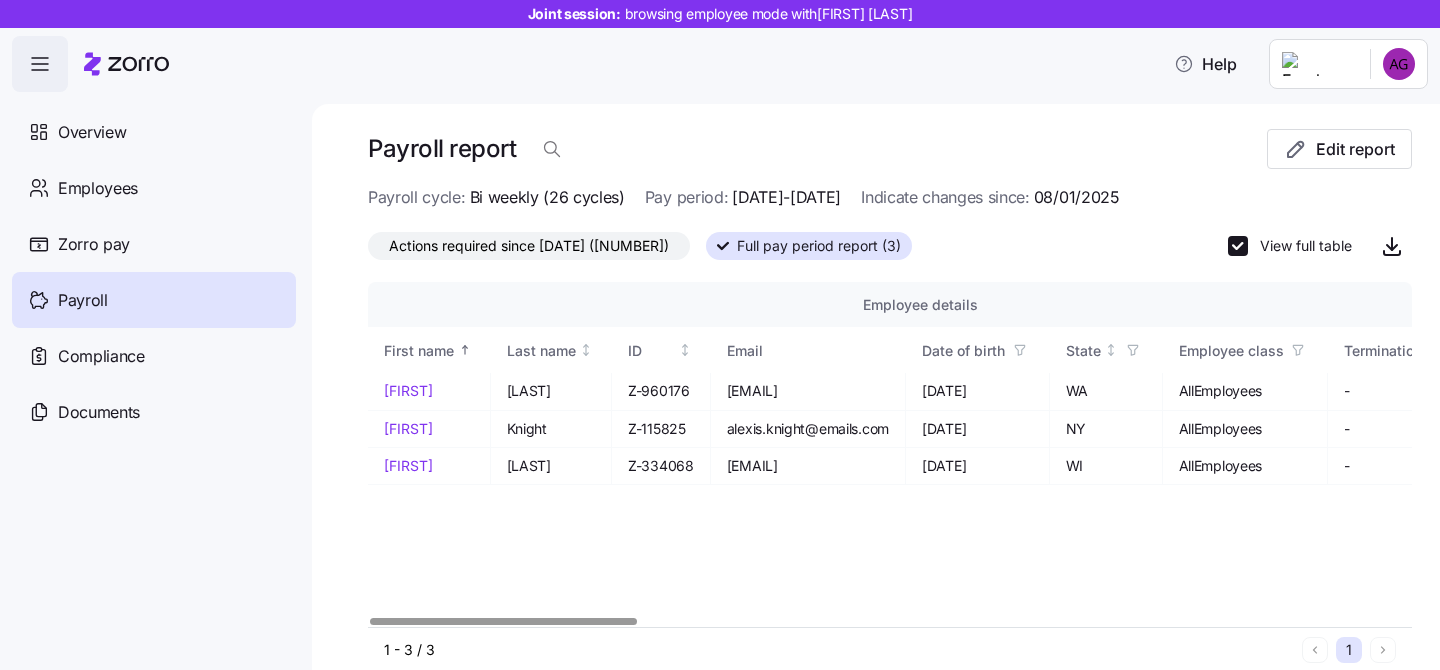 click on "Actions required since 08/01/2025 (3)" at bounding box center [529, 246] 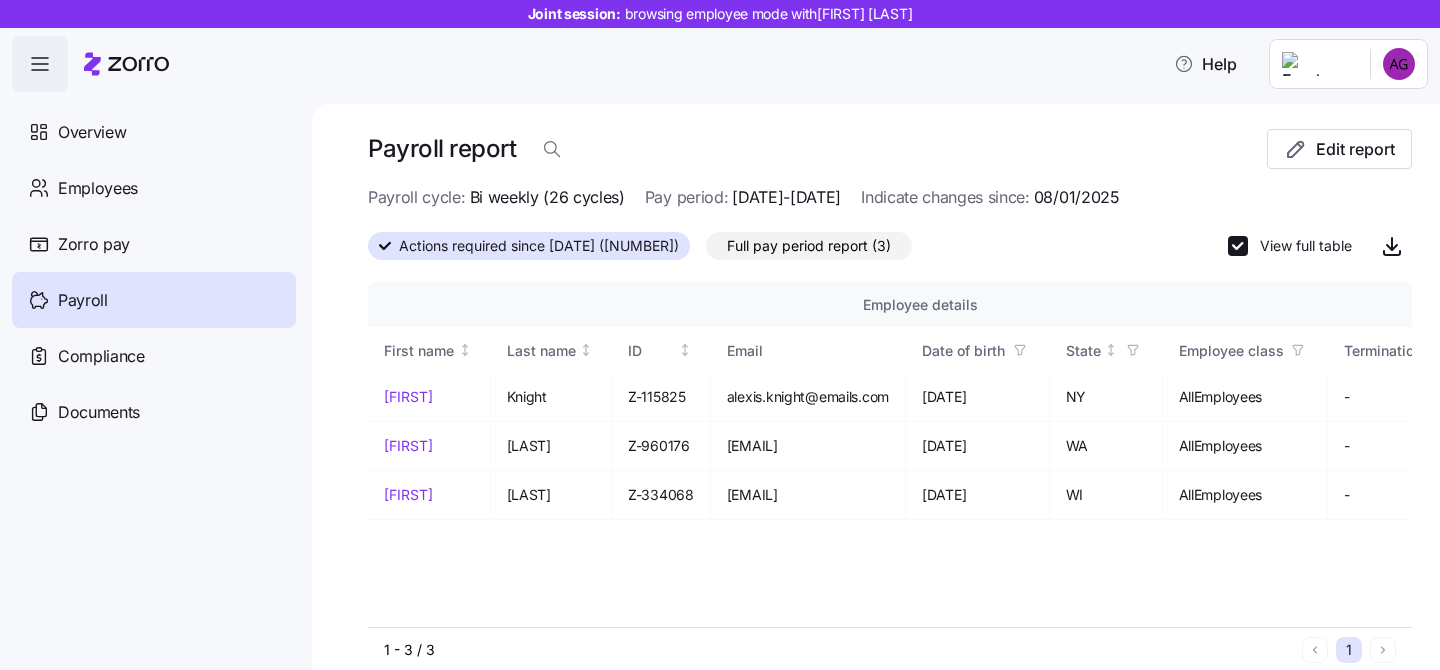 click on "Full pay period report (3)" at bounding box center (809, 246) 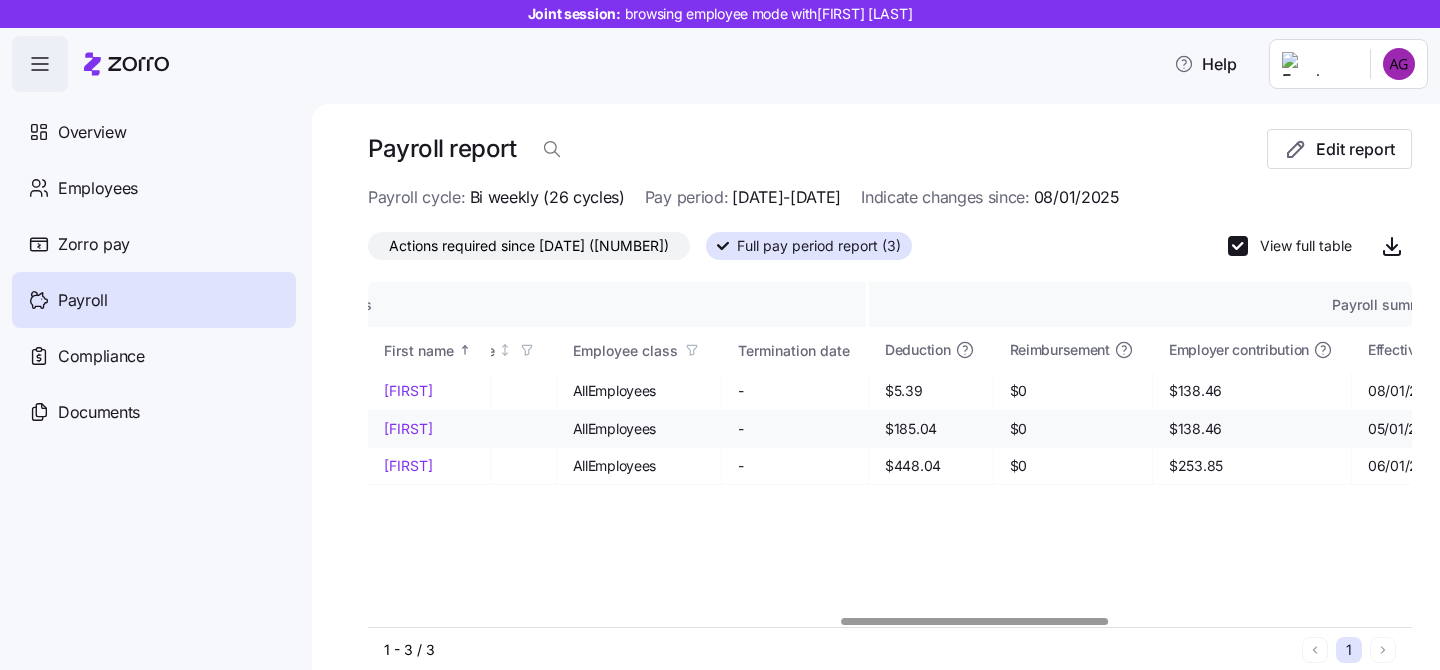 scroll, scrollTop: 0, scrollLeft: 0, axis: both 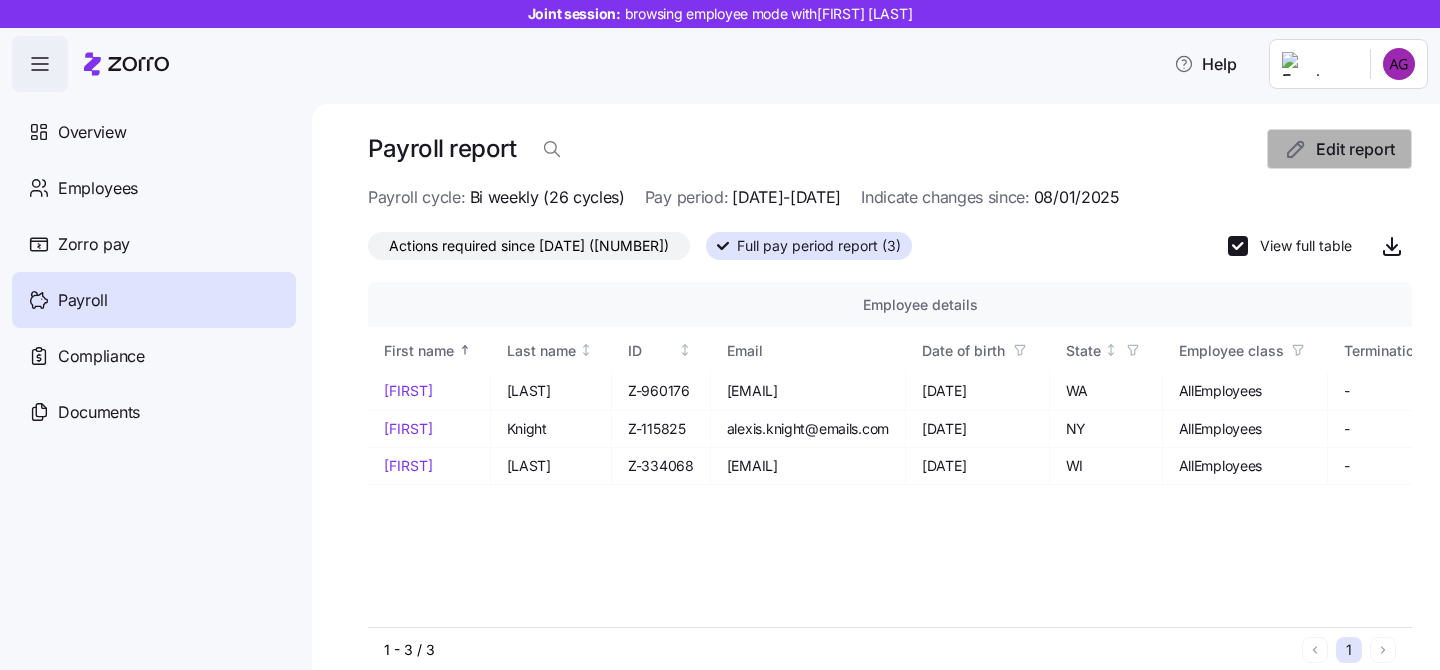 click on "Edit report" at bounding box center (1355, 149) 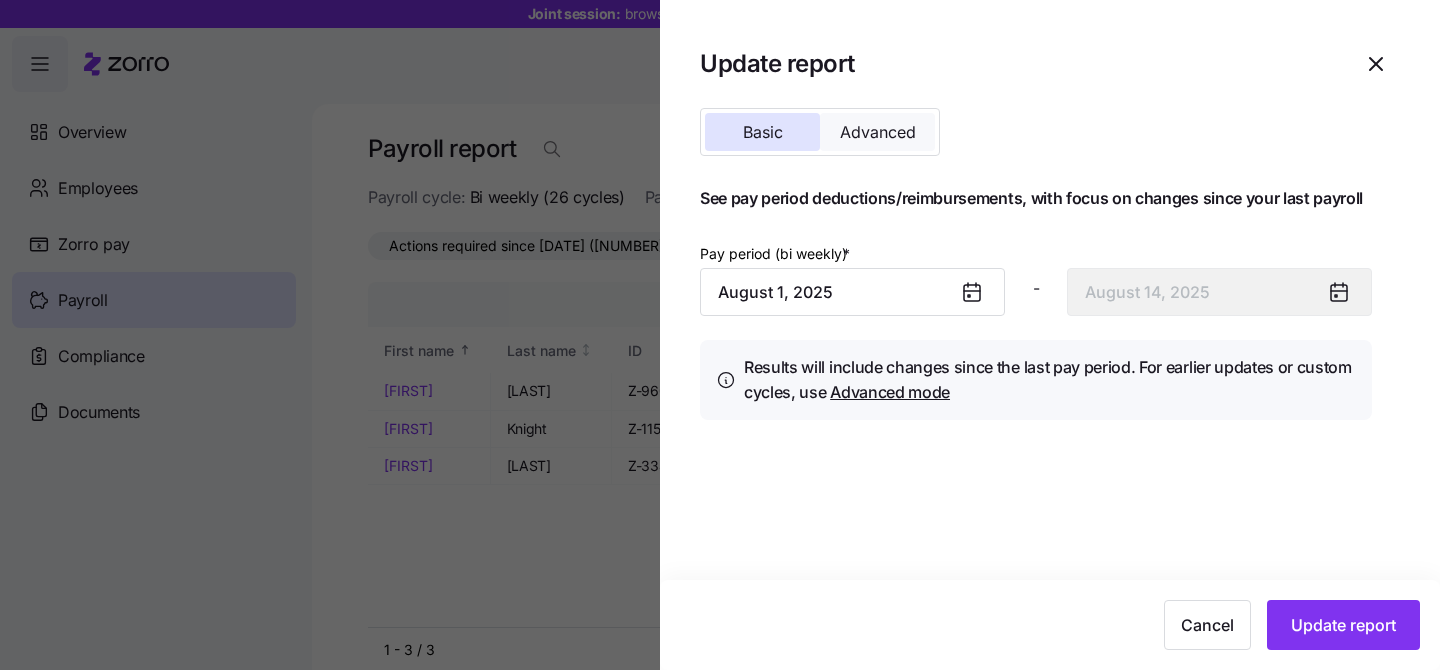 click on "Advanced" at bounding box center (877, 132) 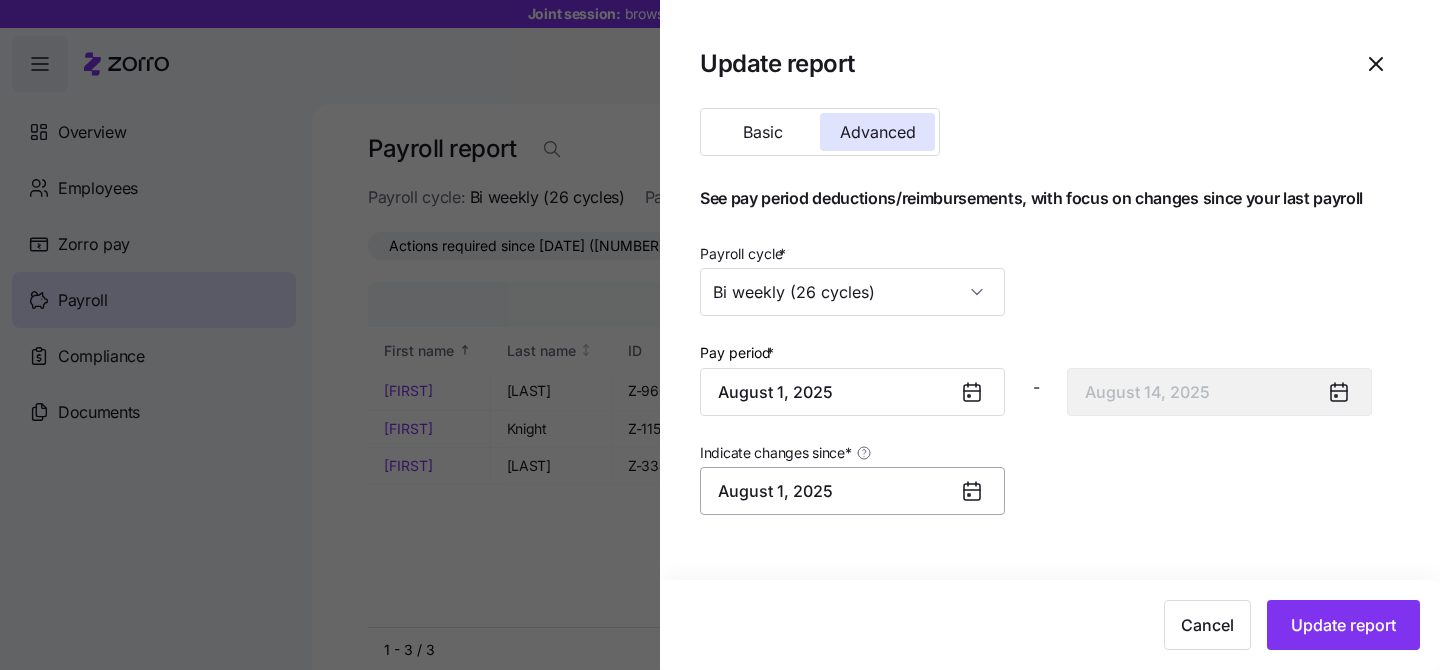 click on "August 1, 2025" at bounding box center (852, 491) 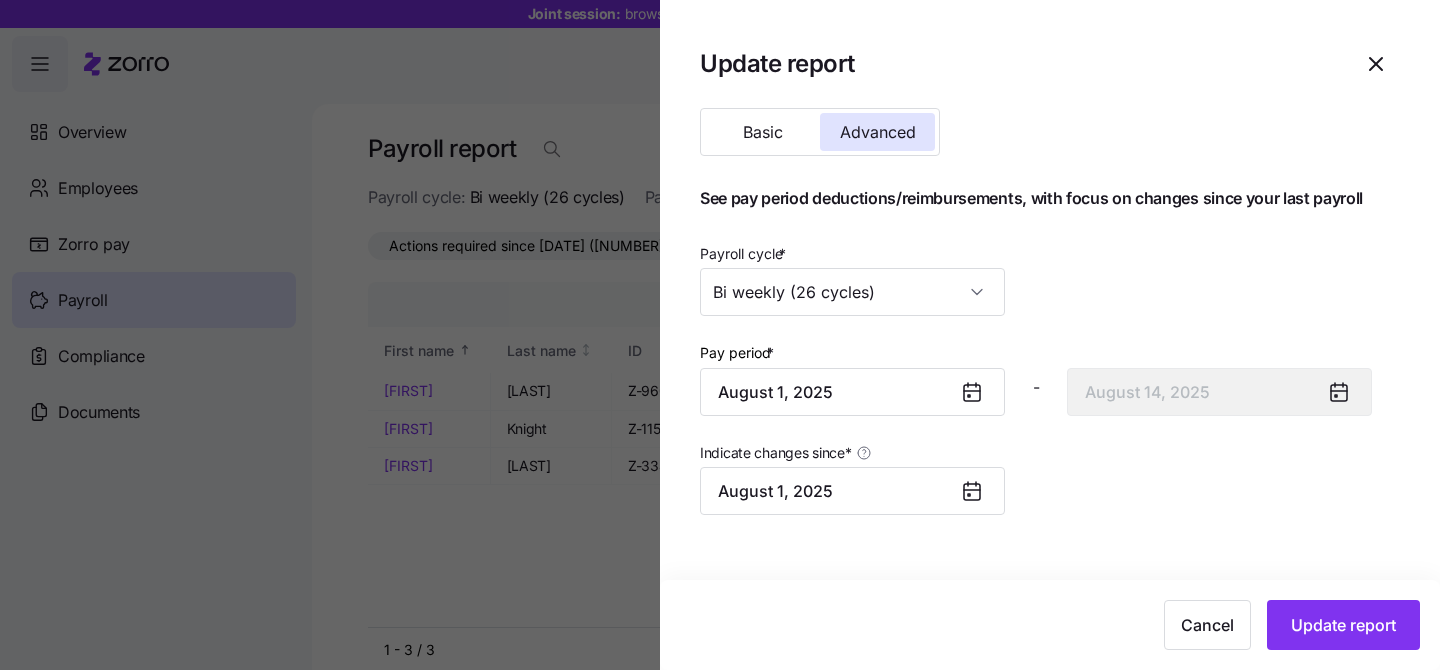 click 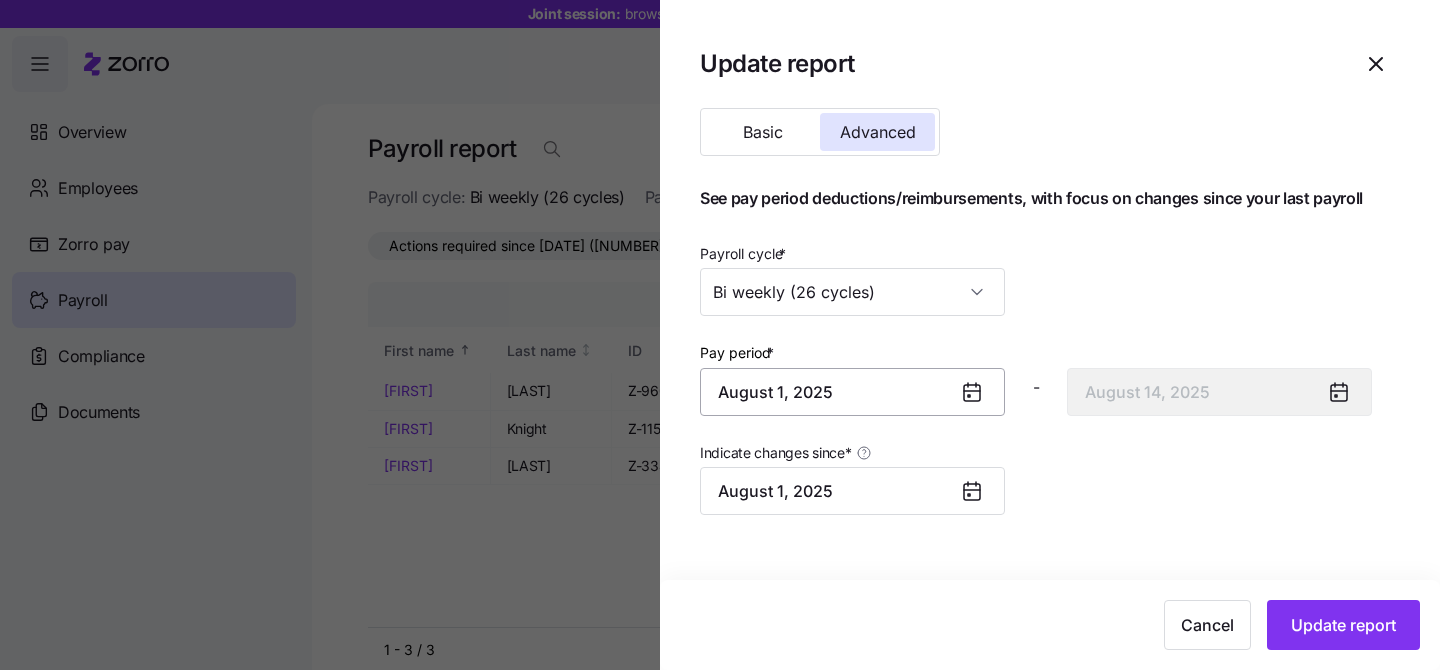 click on "August 1, 2025" at bounding box center [852, 392] 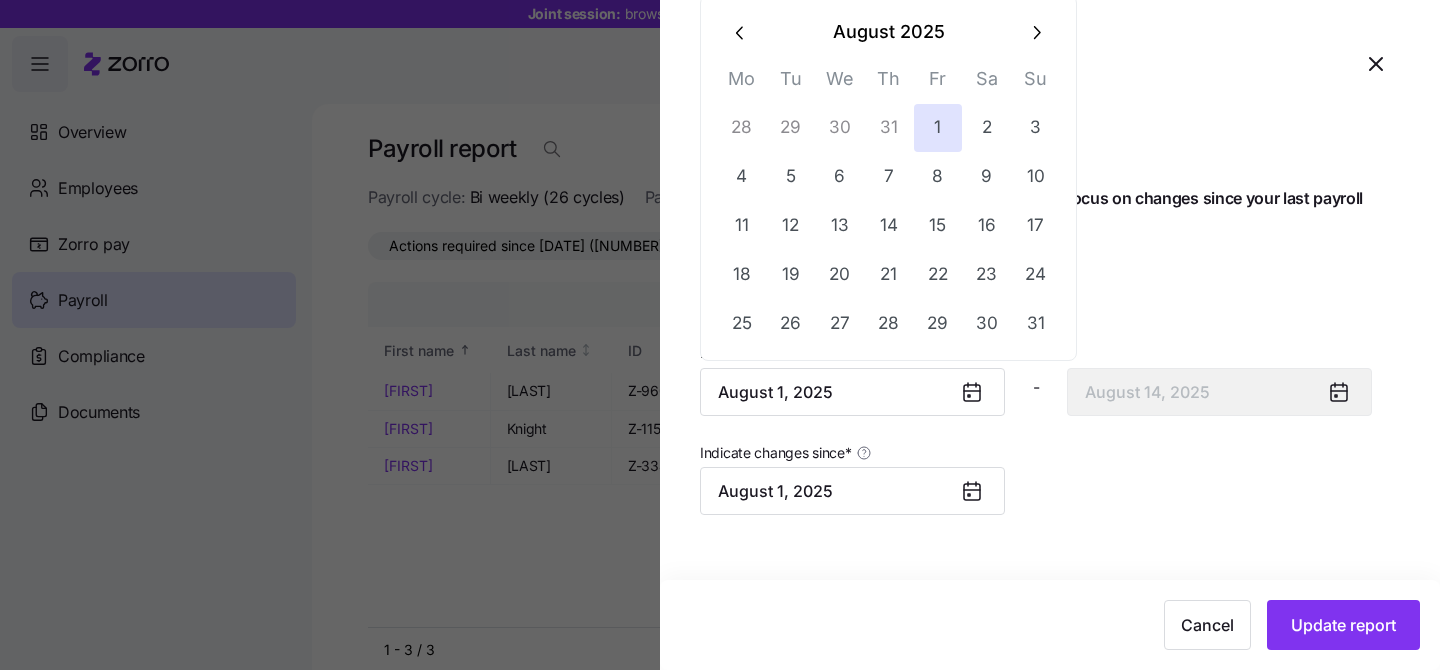 click 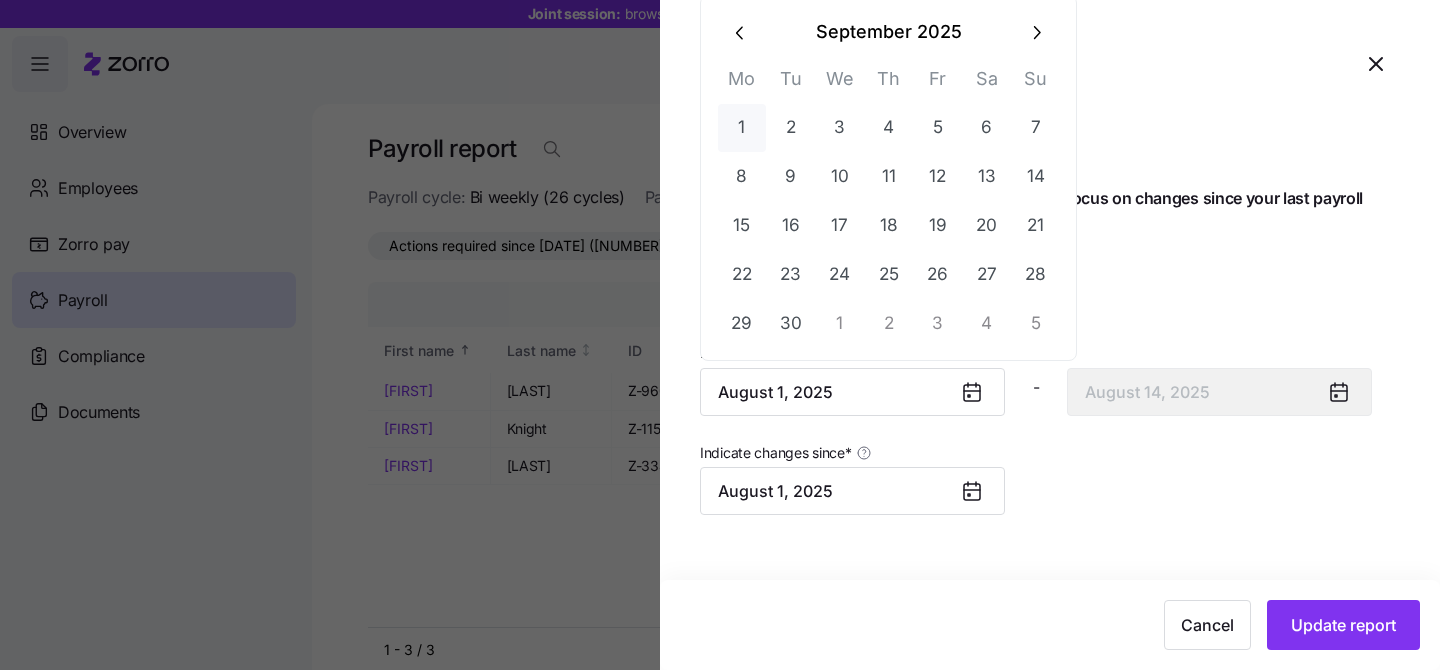 click on "1" at bounding box center [742, 128] 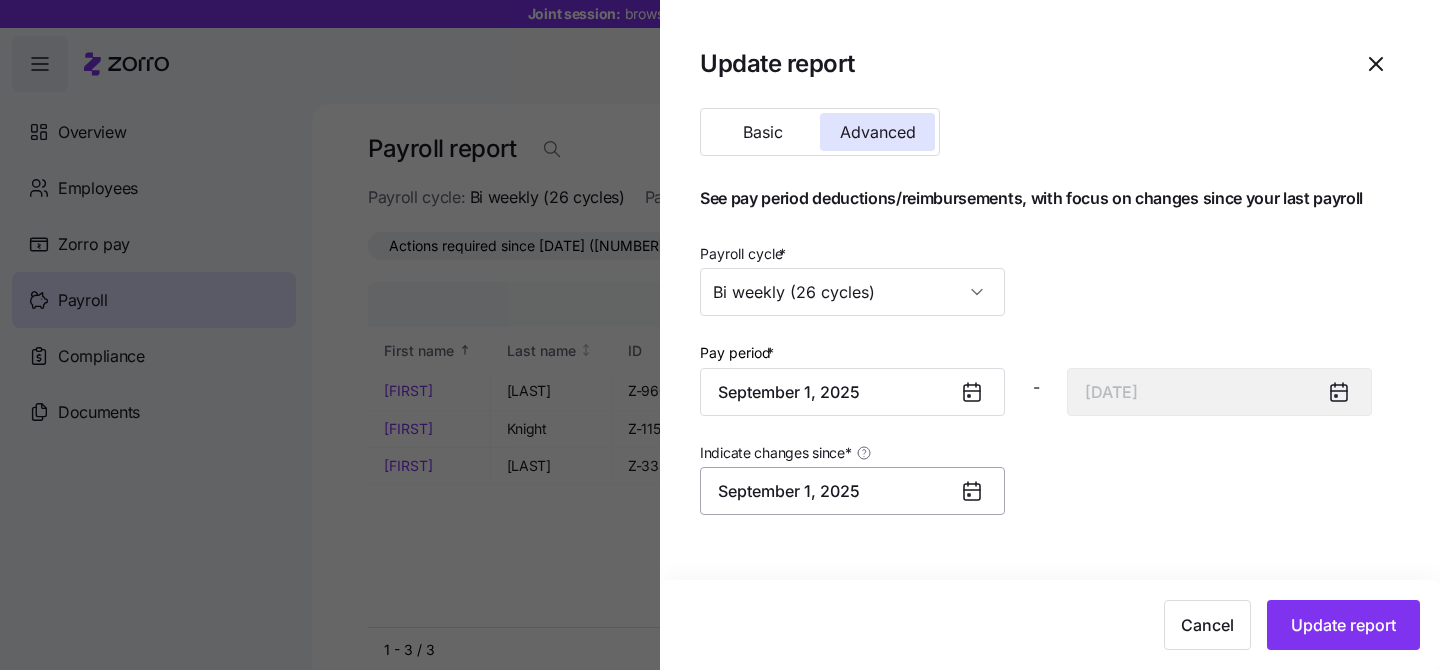 click on "September 1, 2025" at bounding box center (852, 491) 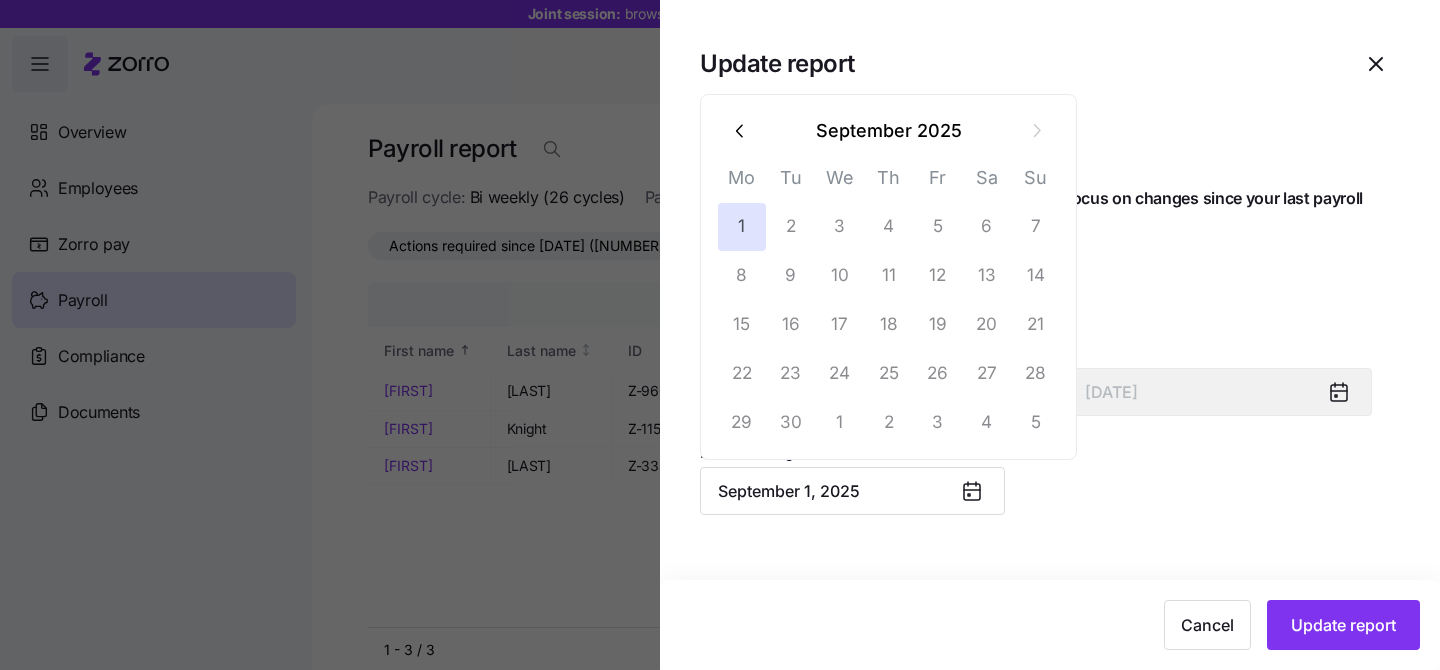 click at bounding box center (741, 131) 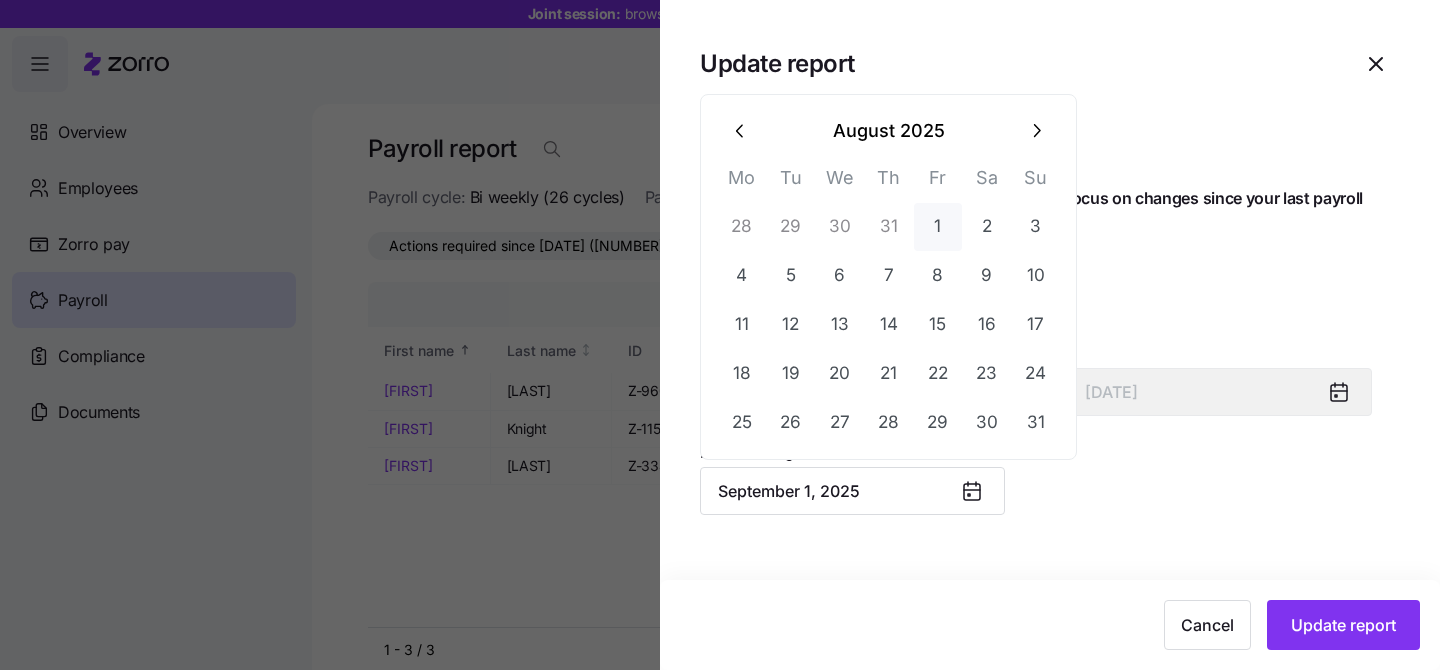 click on "1" at bounding box center [938, 227] 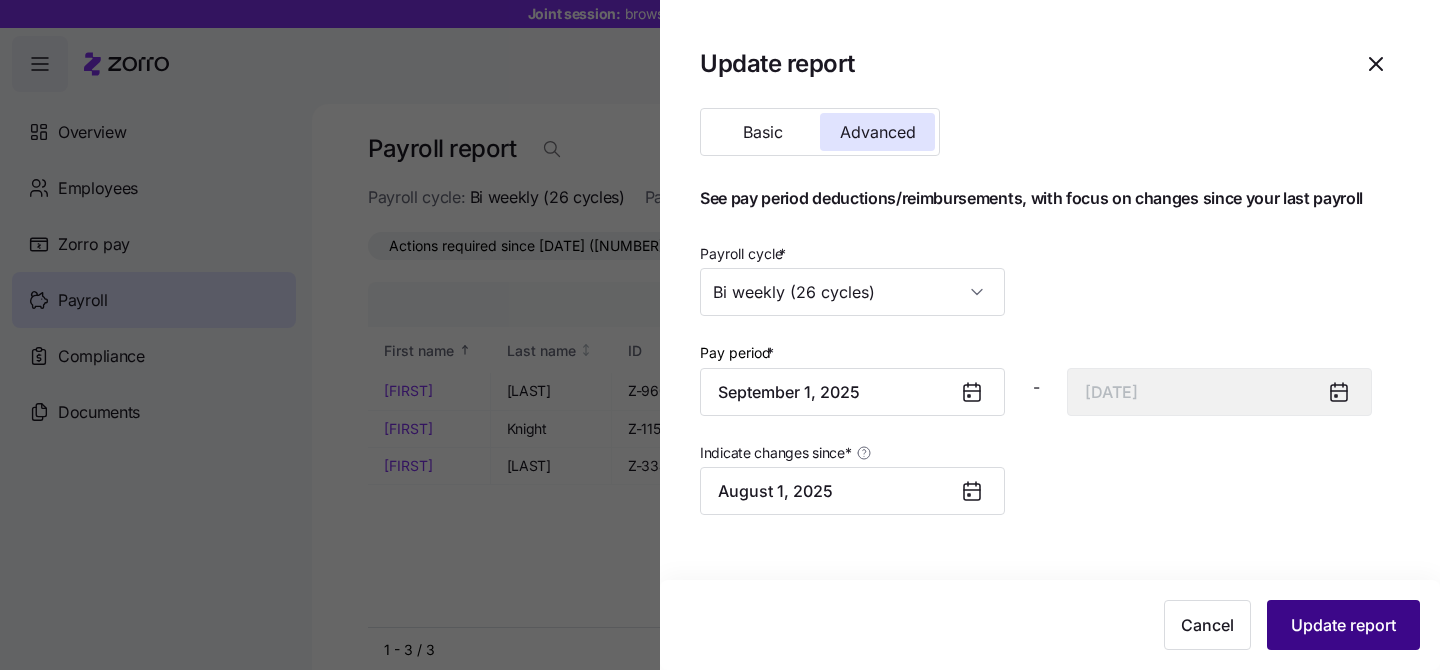 click on "Update report" at bounding box center [1343, 625] 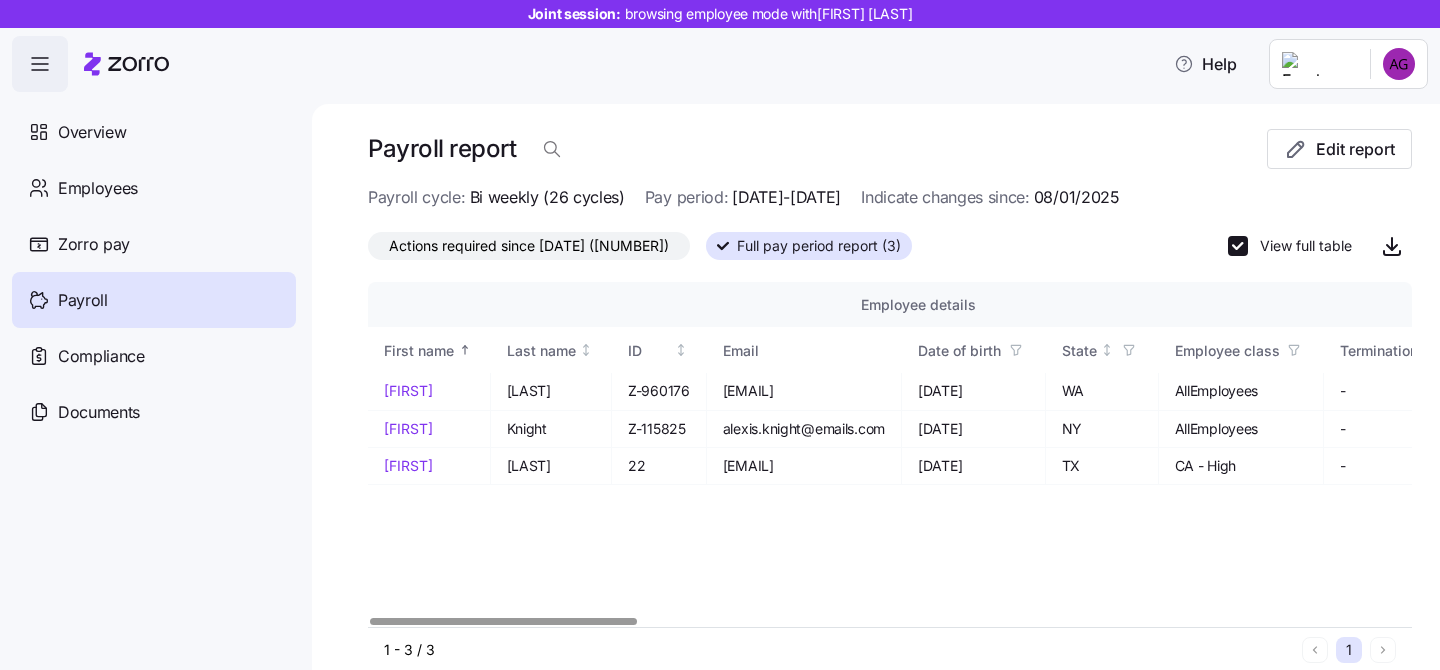 scroll, scrollTop: 0, scrollLeft: 0, axis: both 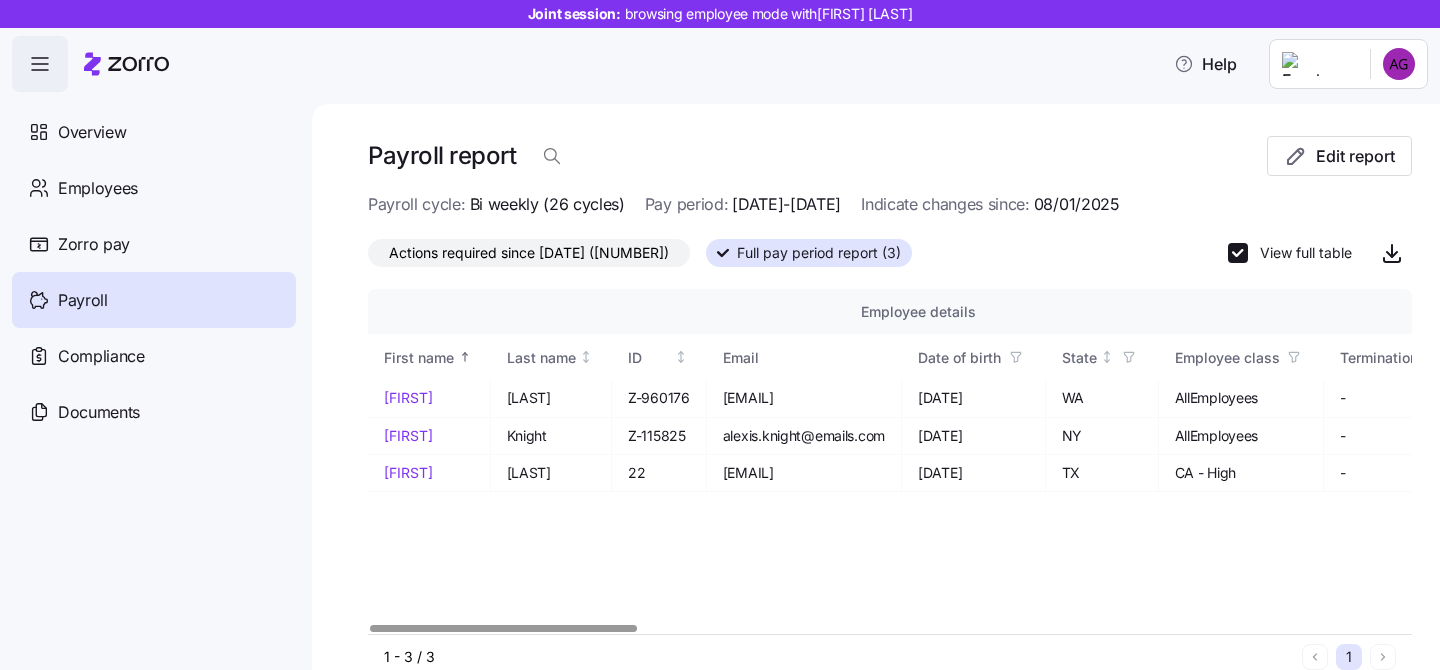 click on "Actions required since 08/01/2025 (4)" at bounding box center (529, 253) 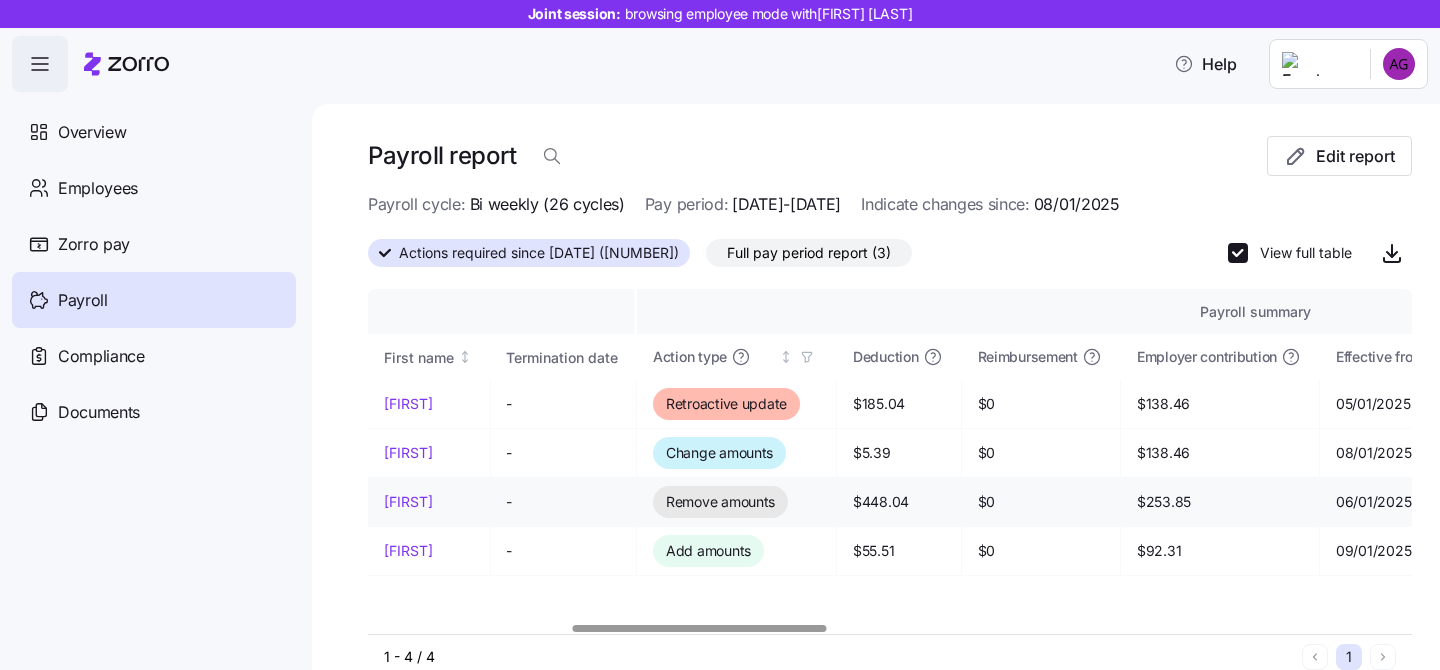 scroll, scrollTop: 0, scrollLeft: 831, axis: horizontal 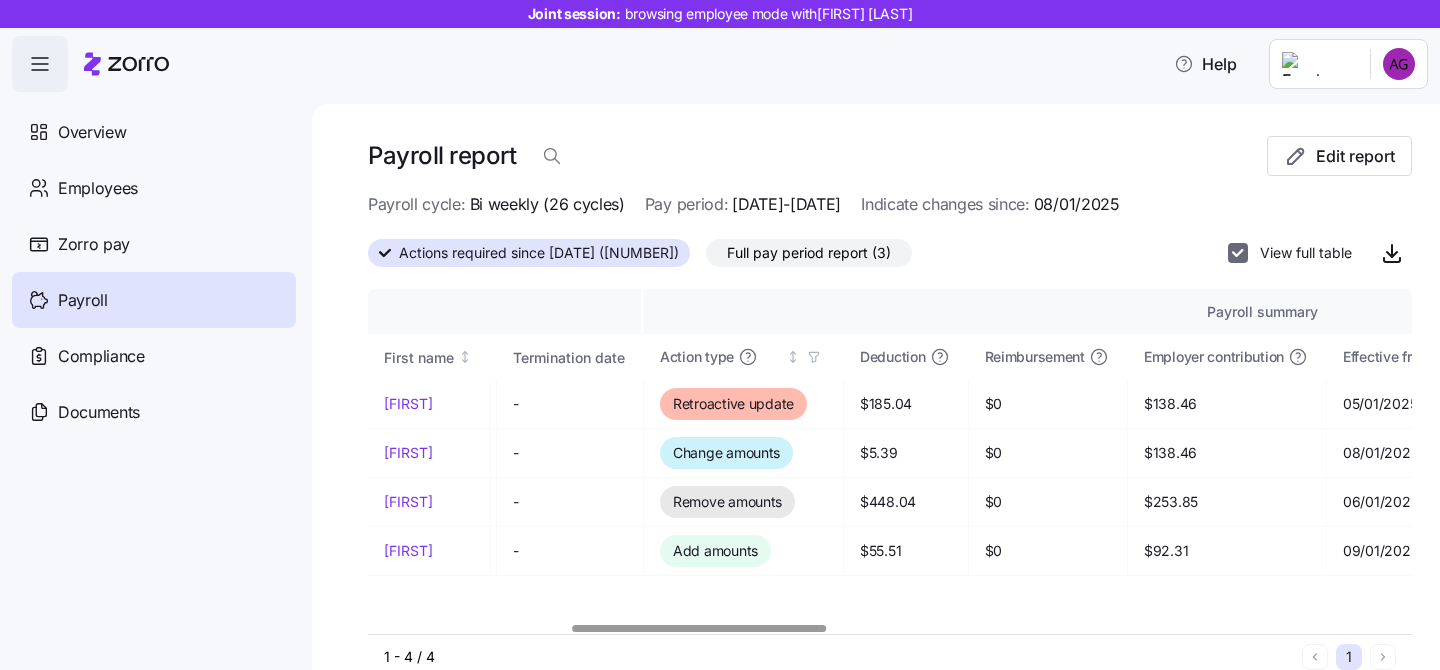 click on "View full table" at bounding box center (1238, 253) 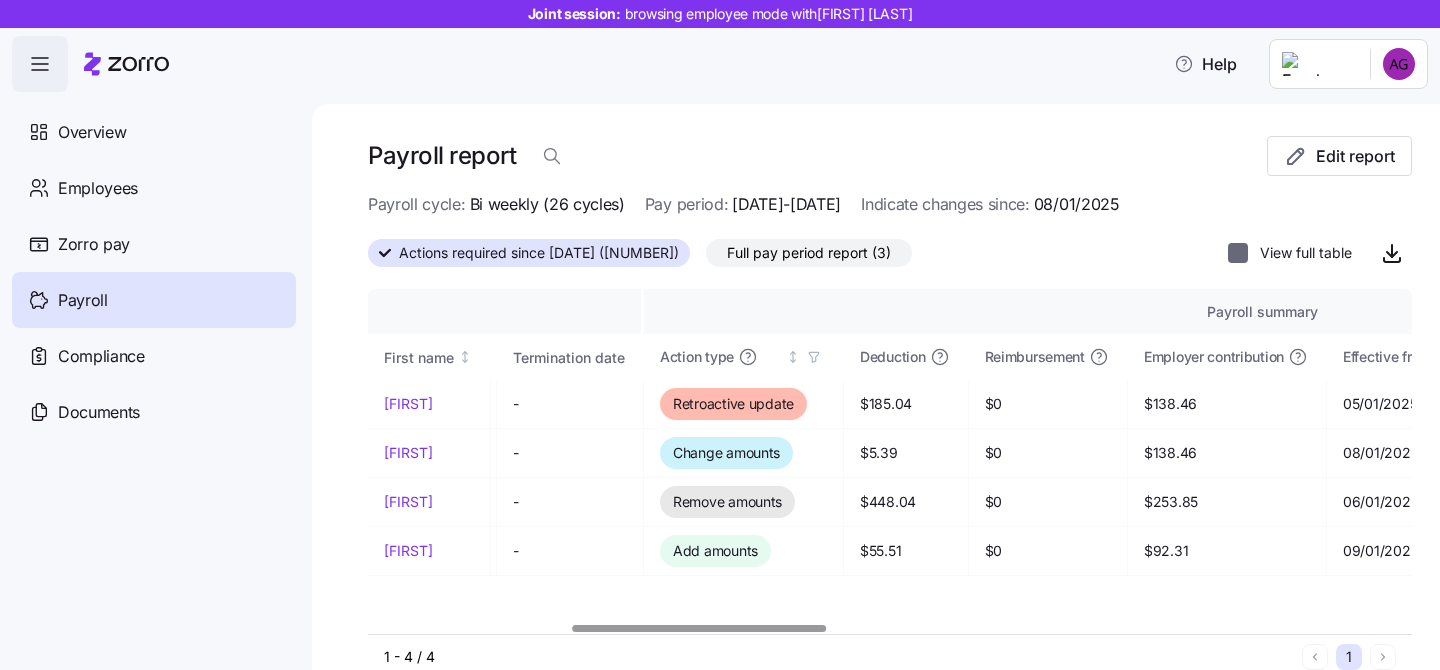 checkbox on "false" 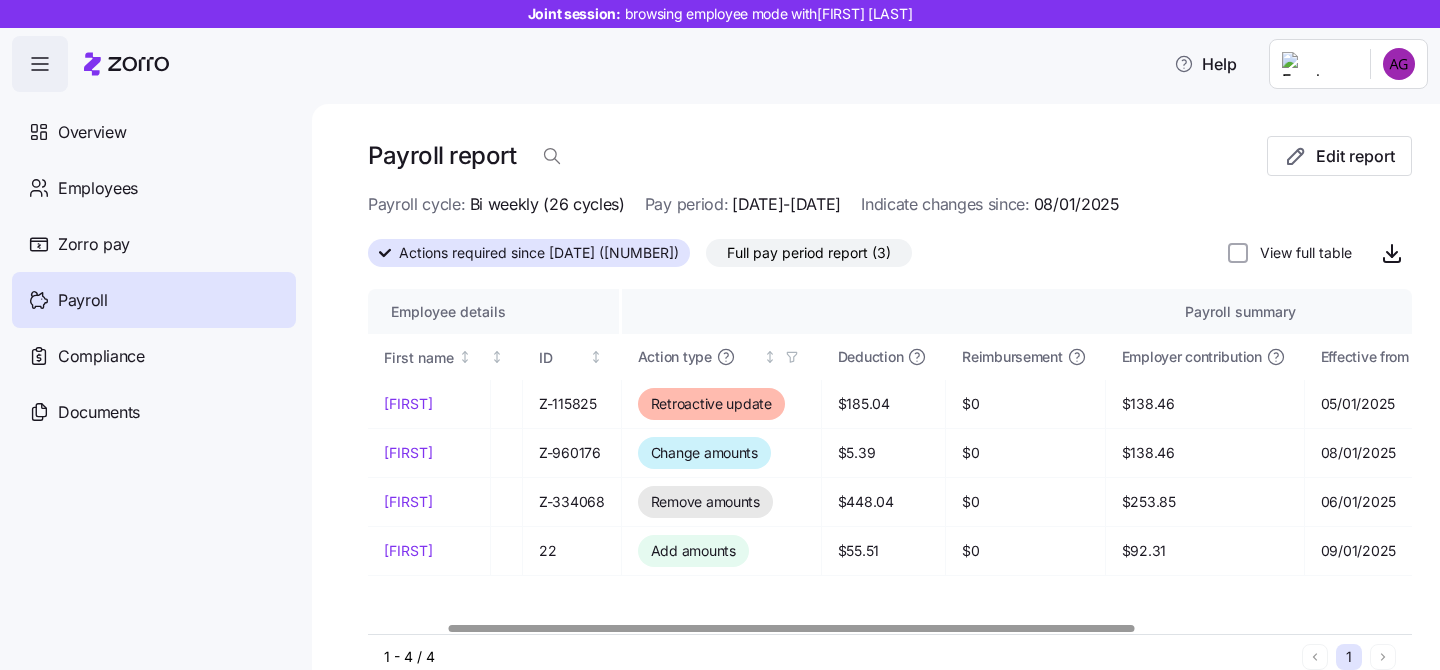 scroll, scrollTop: 0, scrollLeft: 0, axis: both 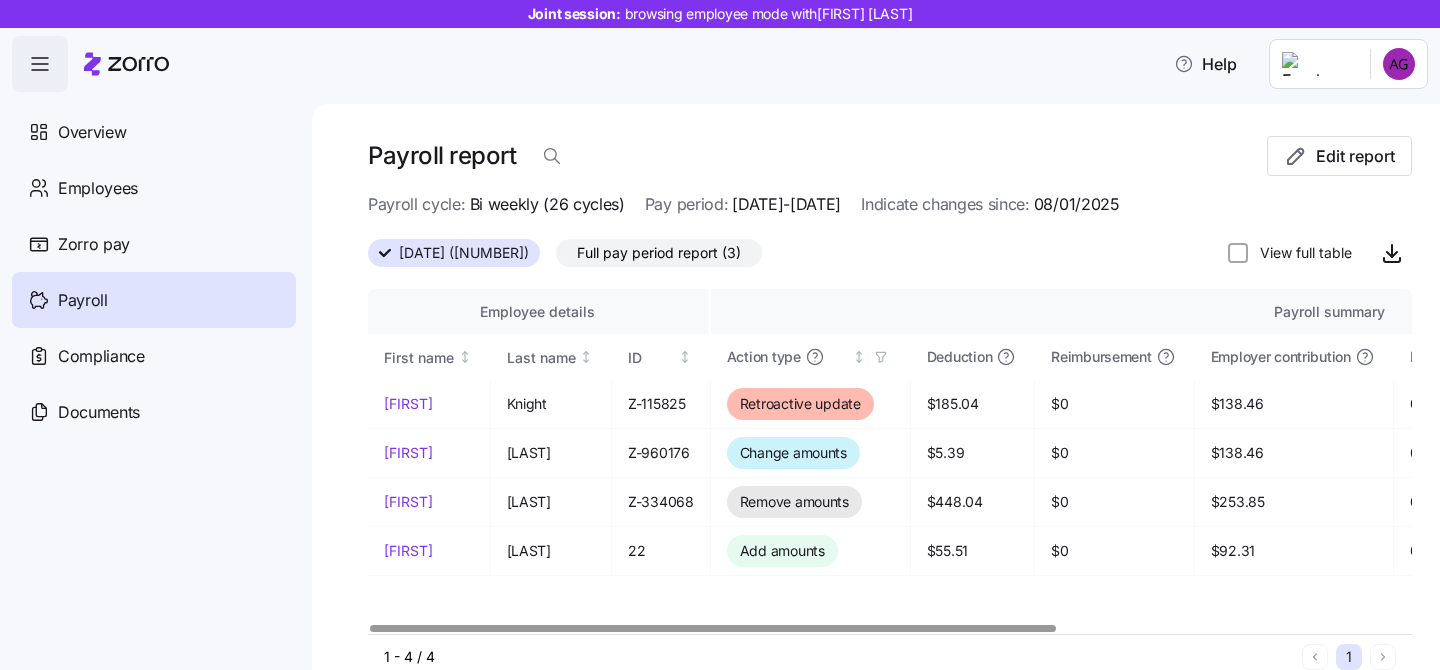 click on "Full pay period report (3)" at bounding box center [659, 253] 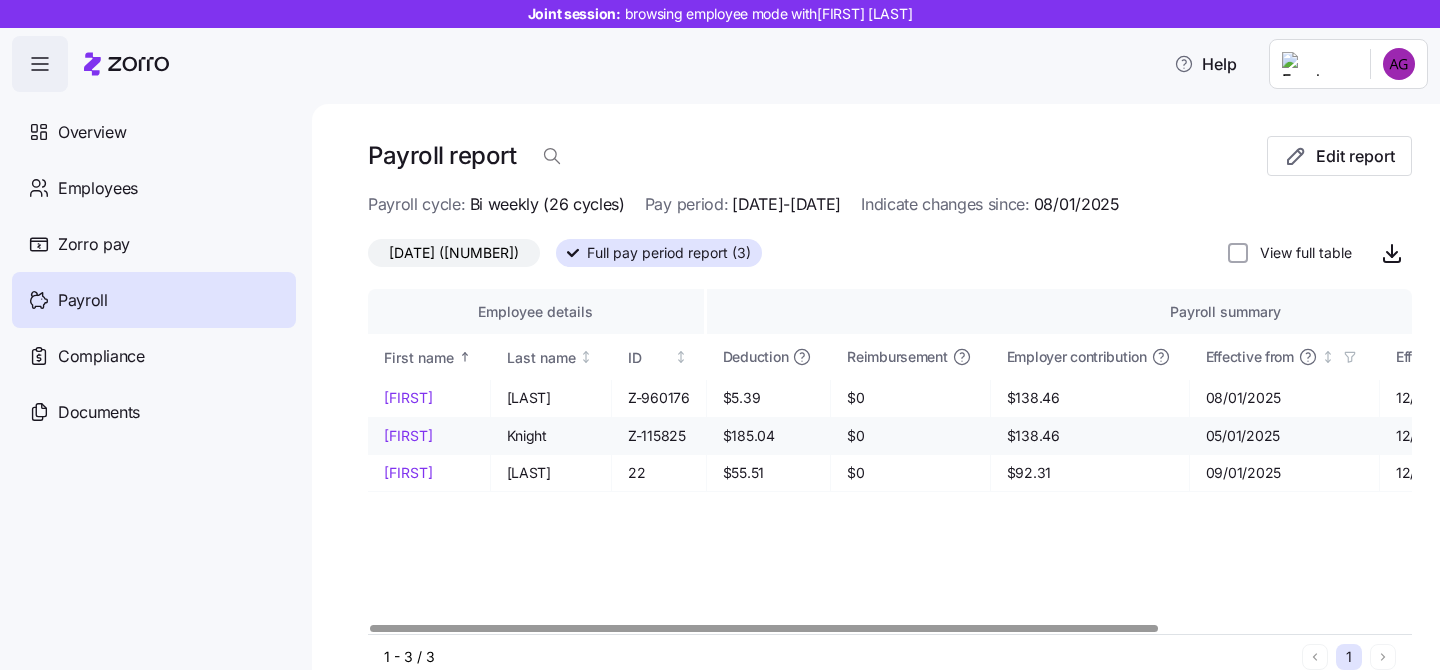 click on "$138.46" at bounding box center (1090, 436) 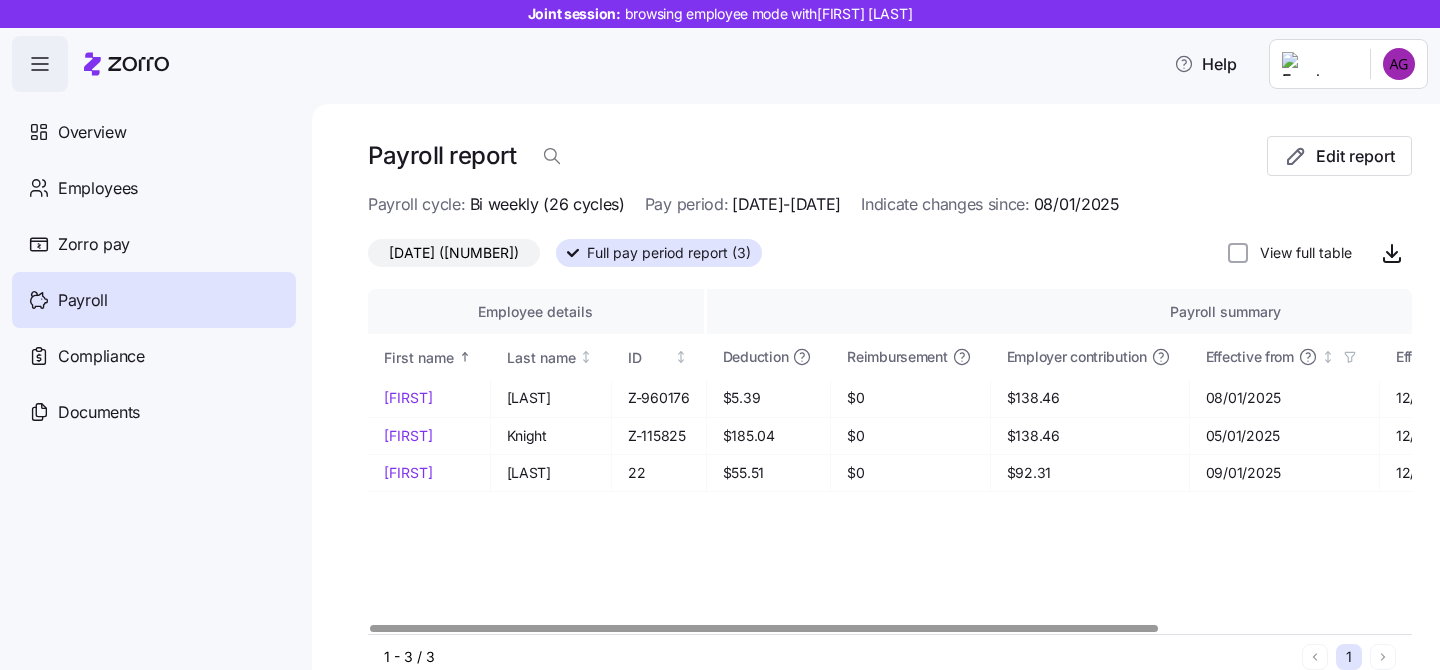 click on "Actions required since 08/01/2025 (4)" at bounding box center [454, 253] 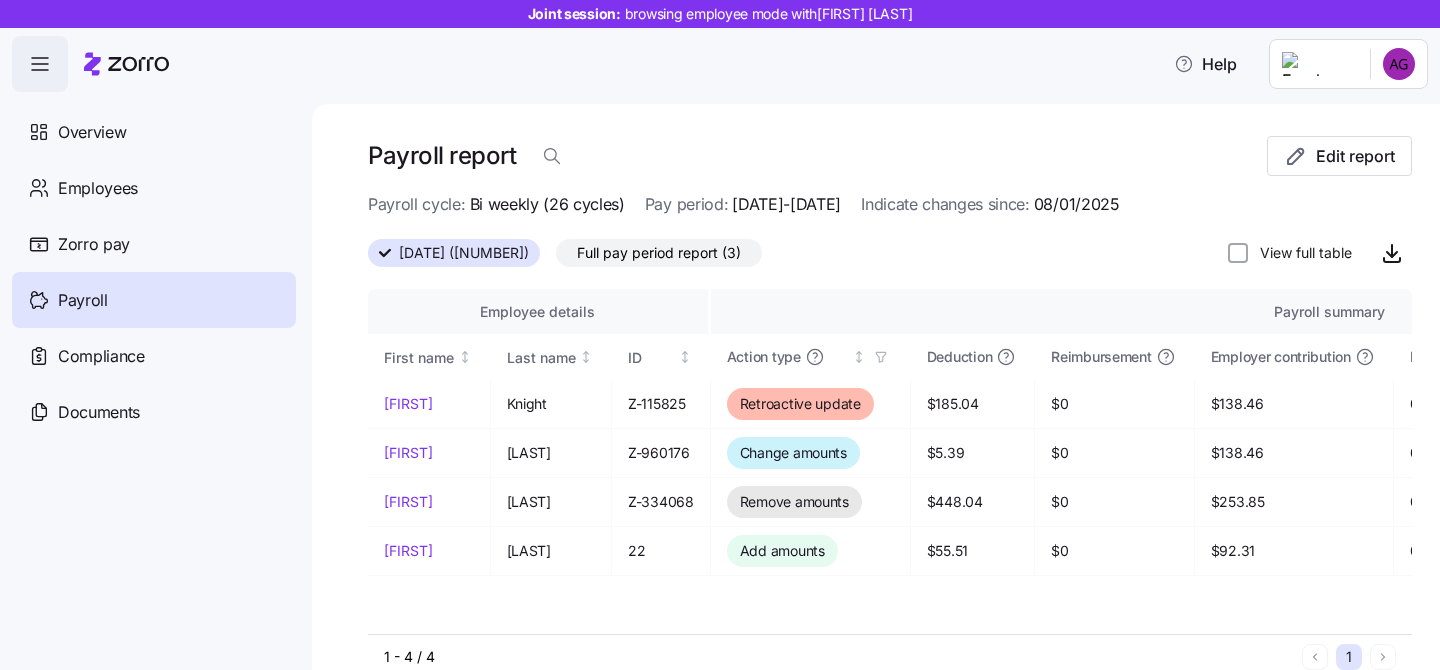 click on "Full pay period report (3)" at bounding box center [659, 253] 